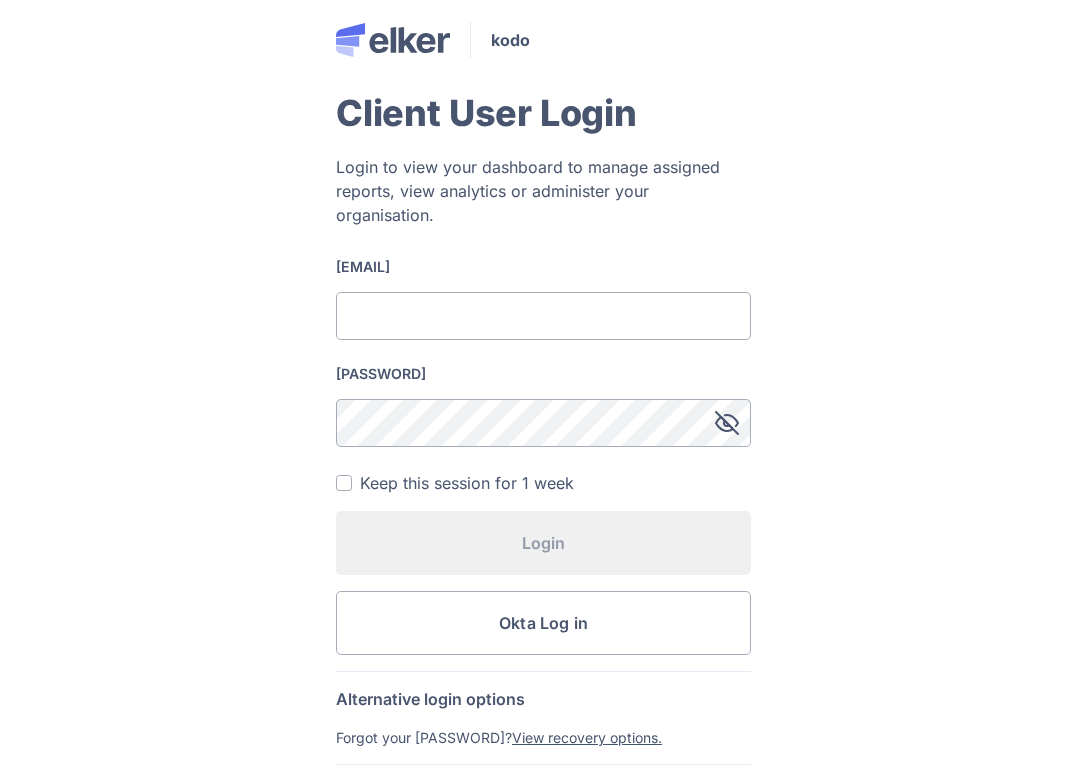 scroll, scrollTop: 0, scrollLeft: 0, axis: both 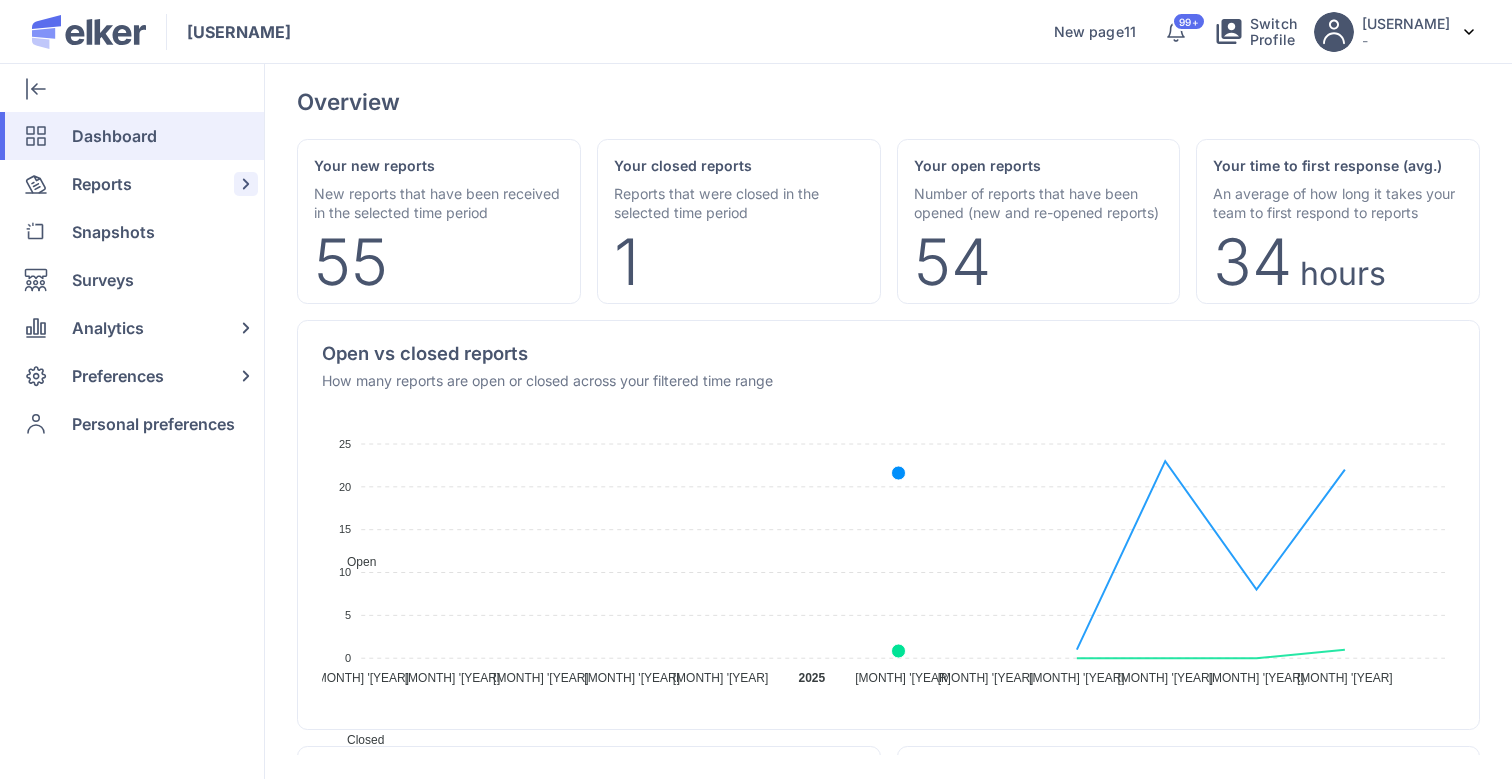 click on "Reports" at bounding box center (102, 184) 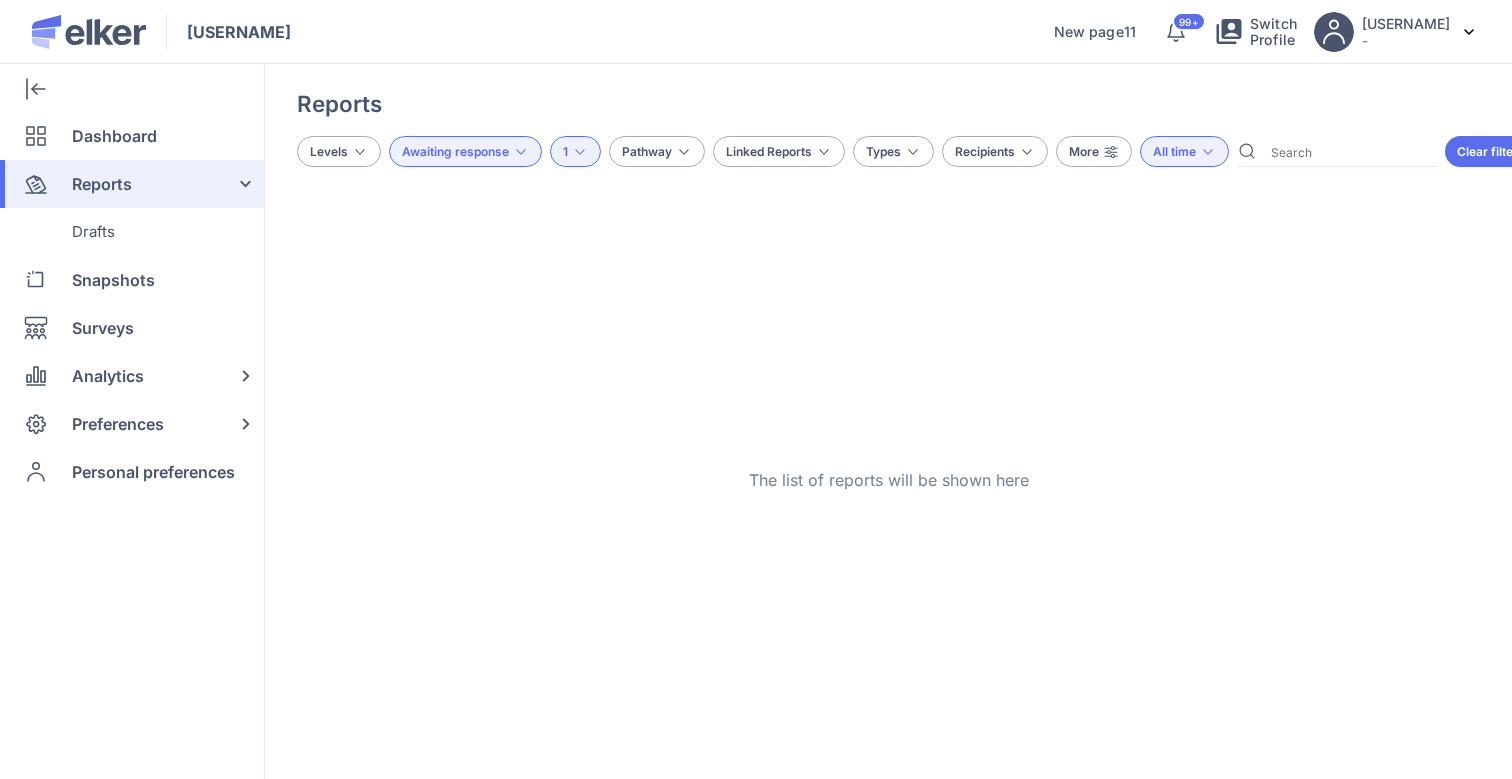 click on "Clear filters" at bounding box center (1491, 151) 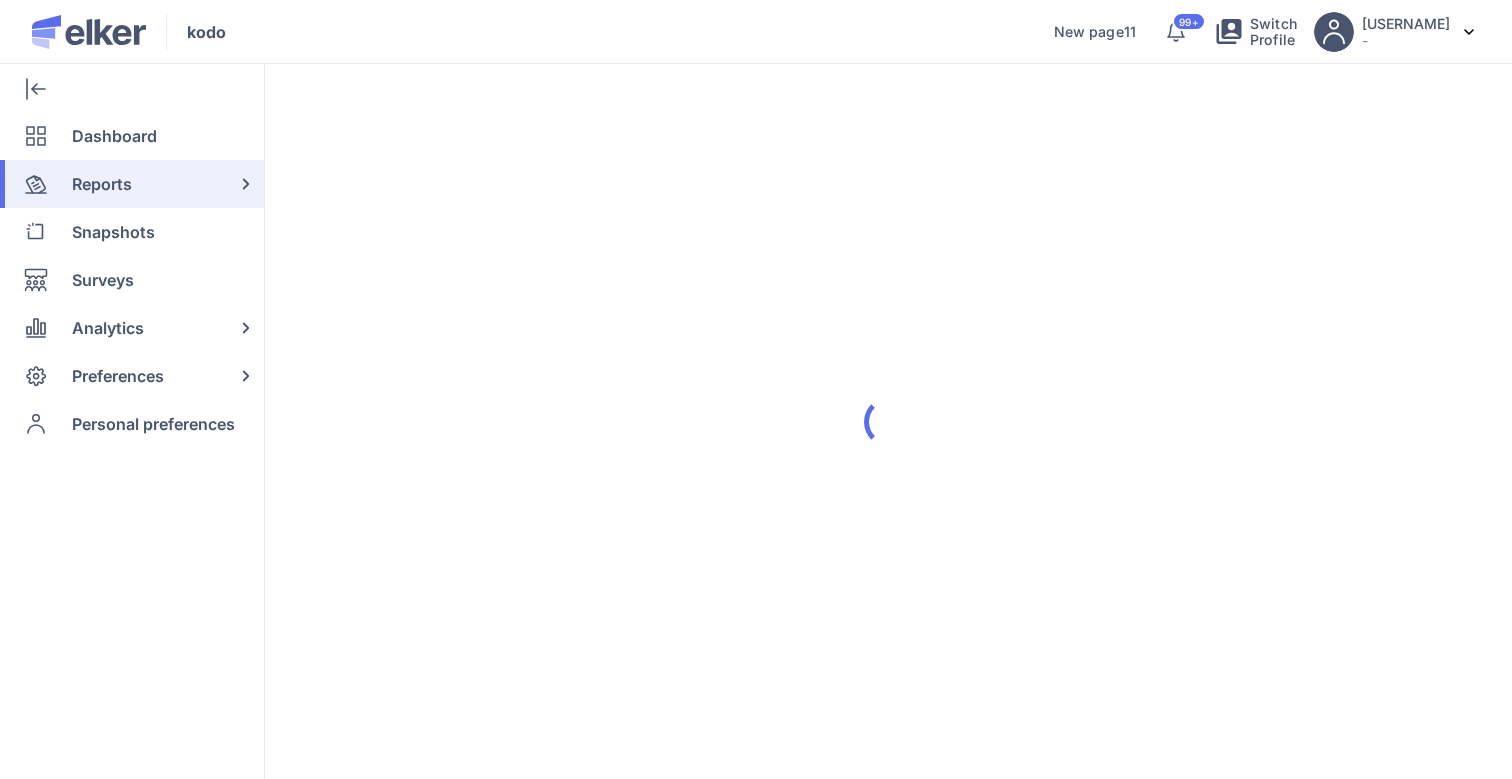 scroll, scrollTop: 0, scrollLeft: 0, axis: both 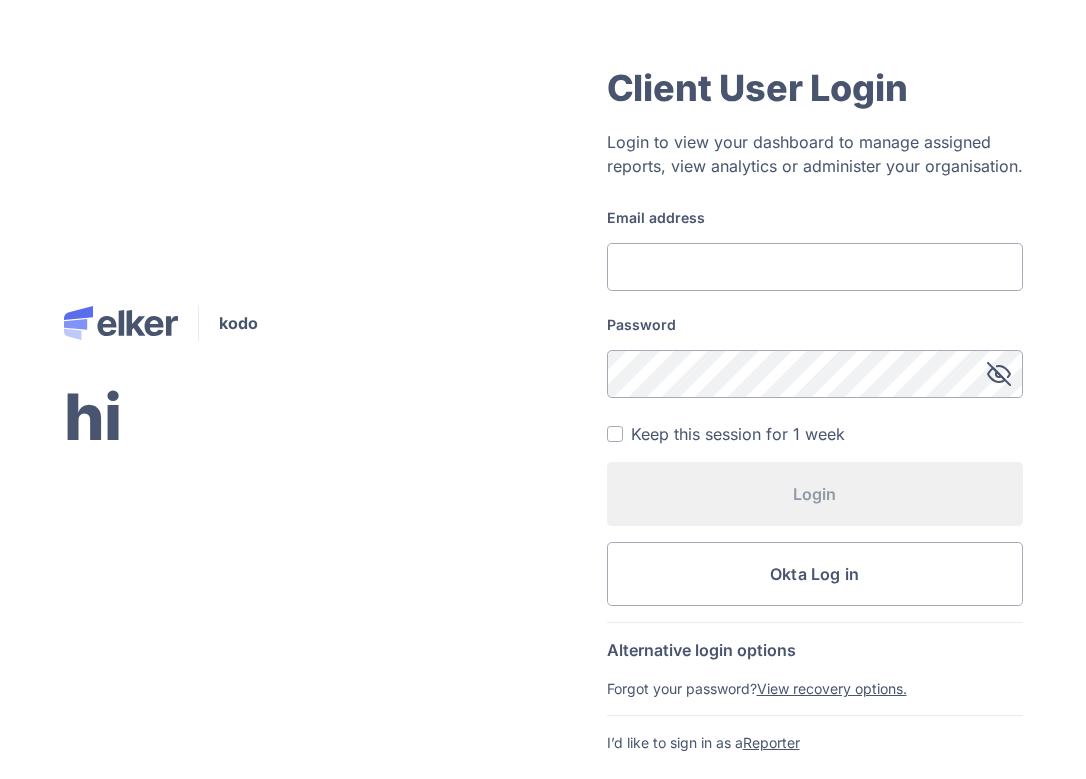 type on "[EMAIL]" 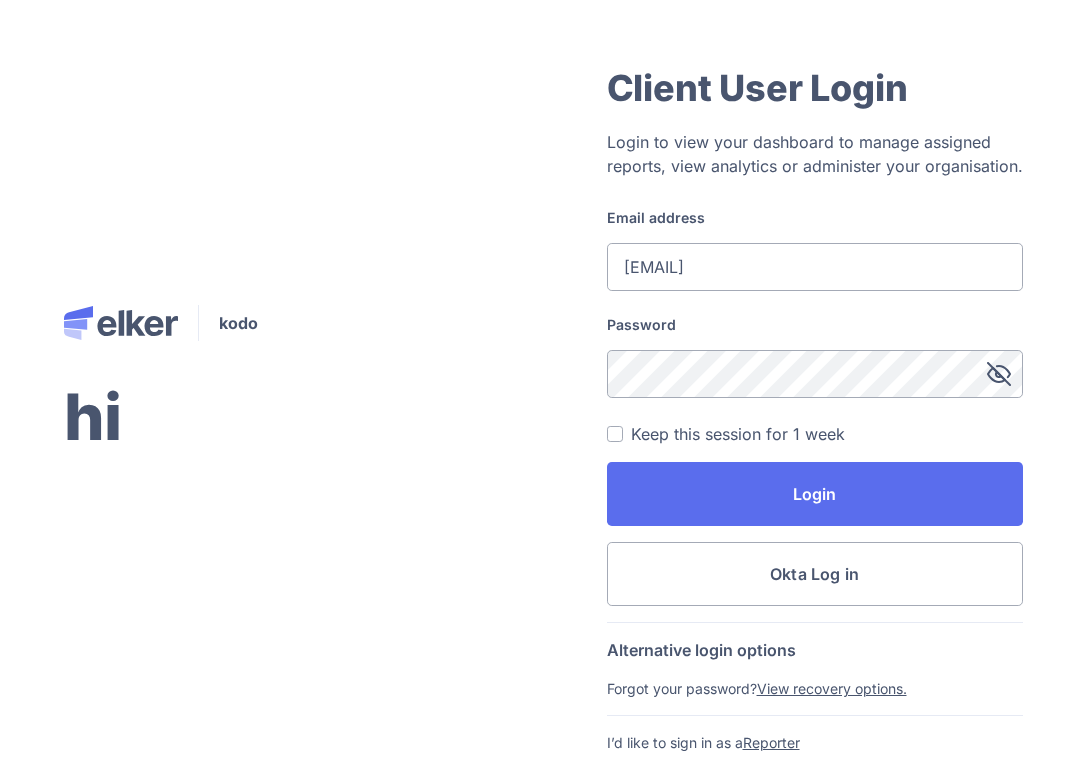 click on "Login" at bounding box center (815, 494) 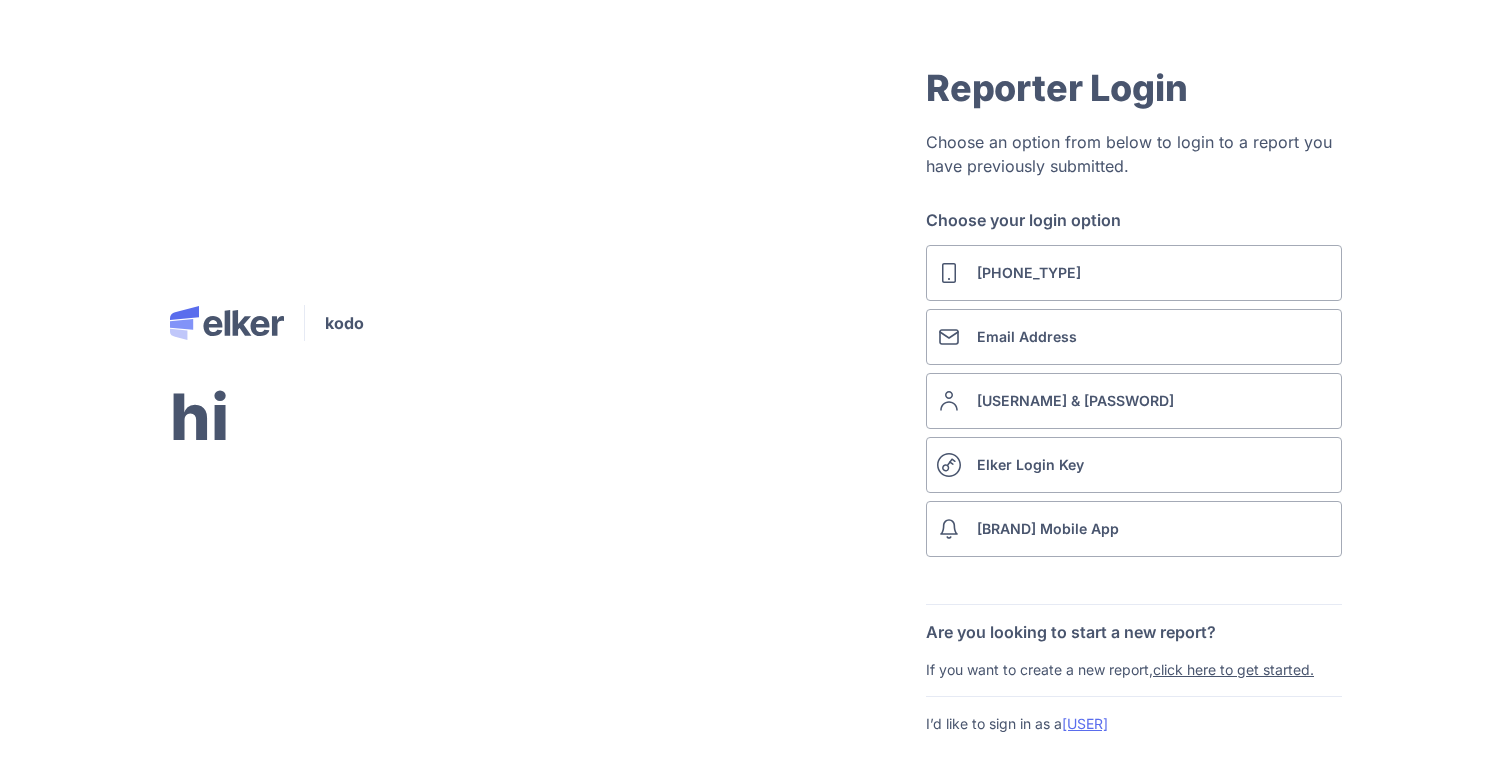 click on "[USER]" at bounding box center [1085, 723] 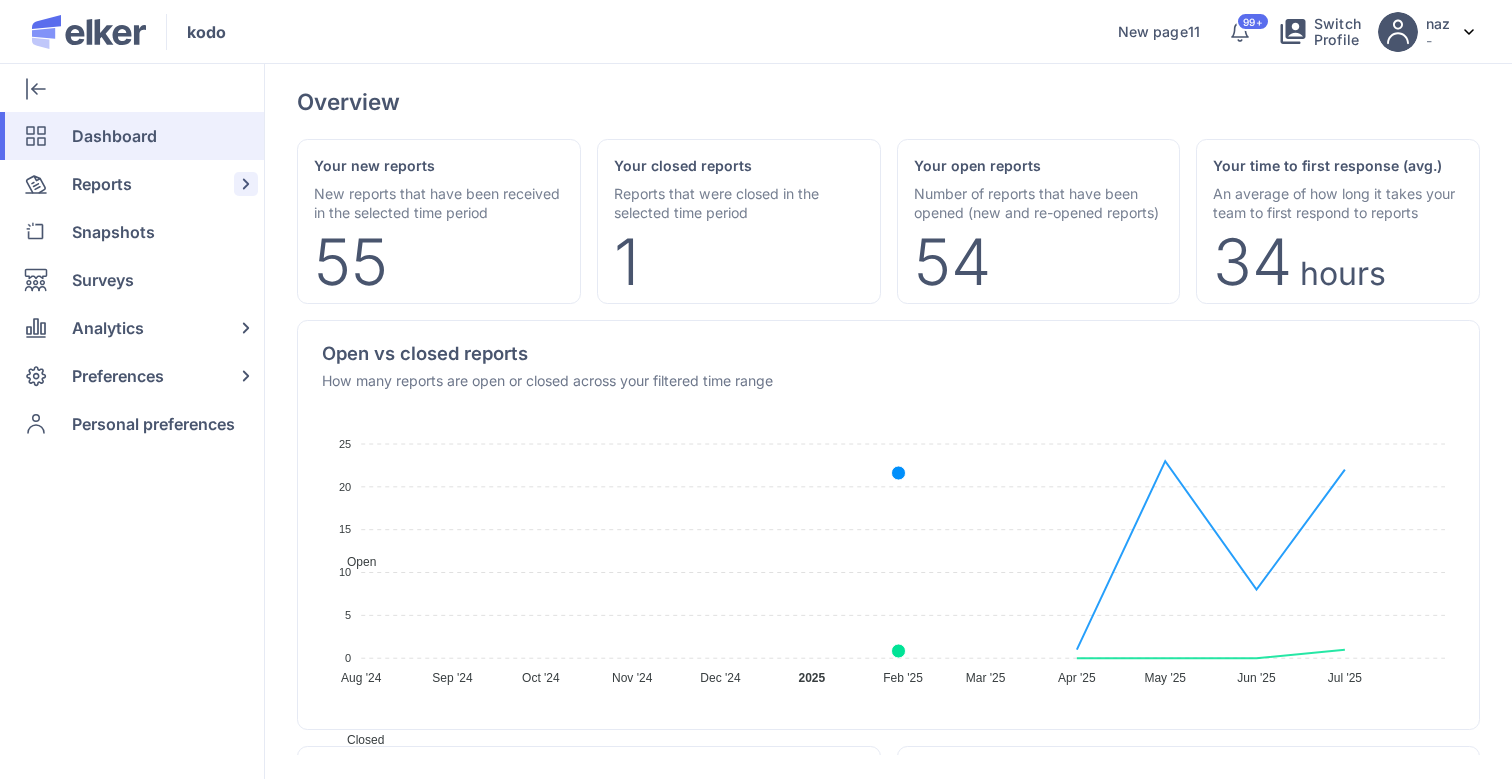 click on "Reports" at bounding box center (102, 184) 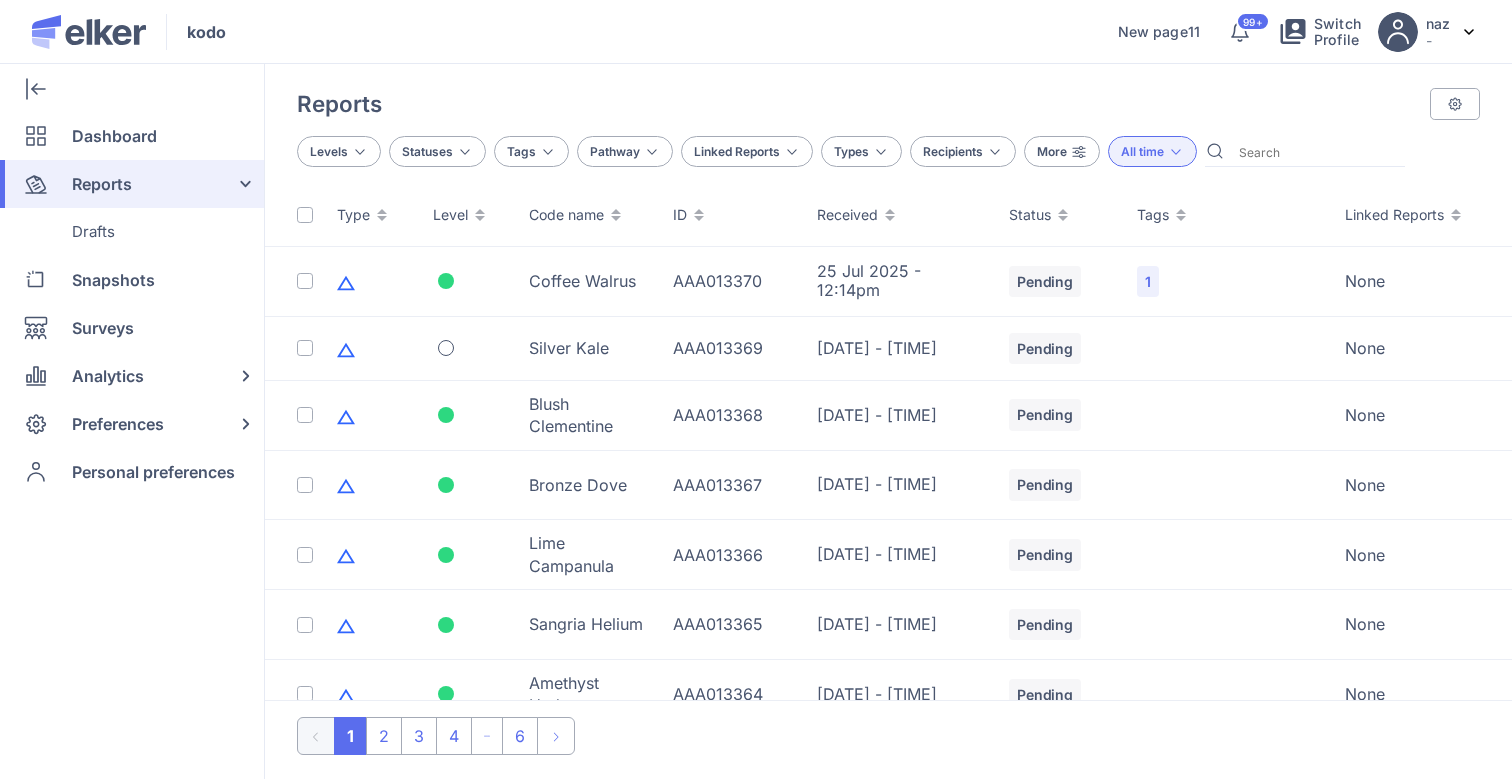 click at bounding box center [1317, 151] 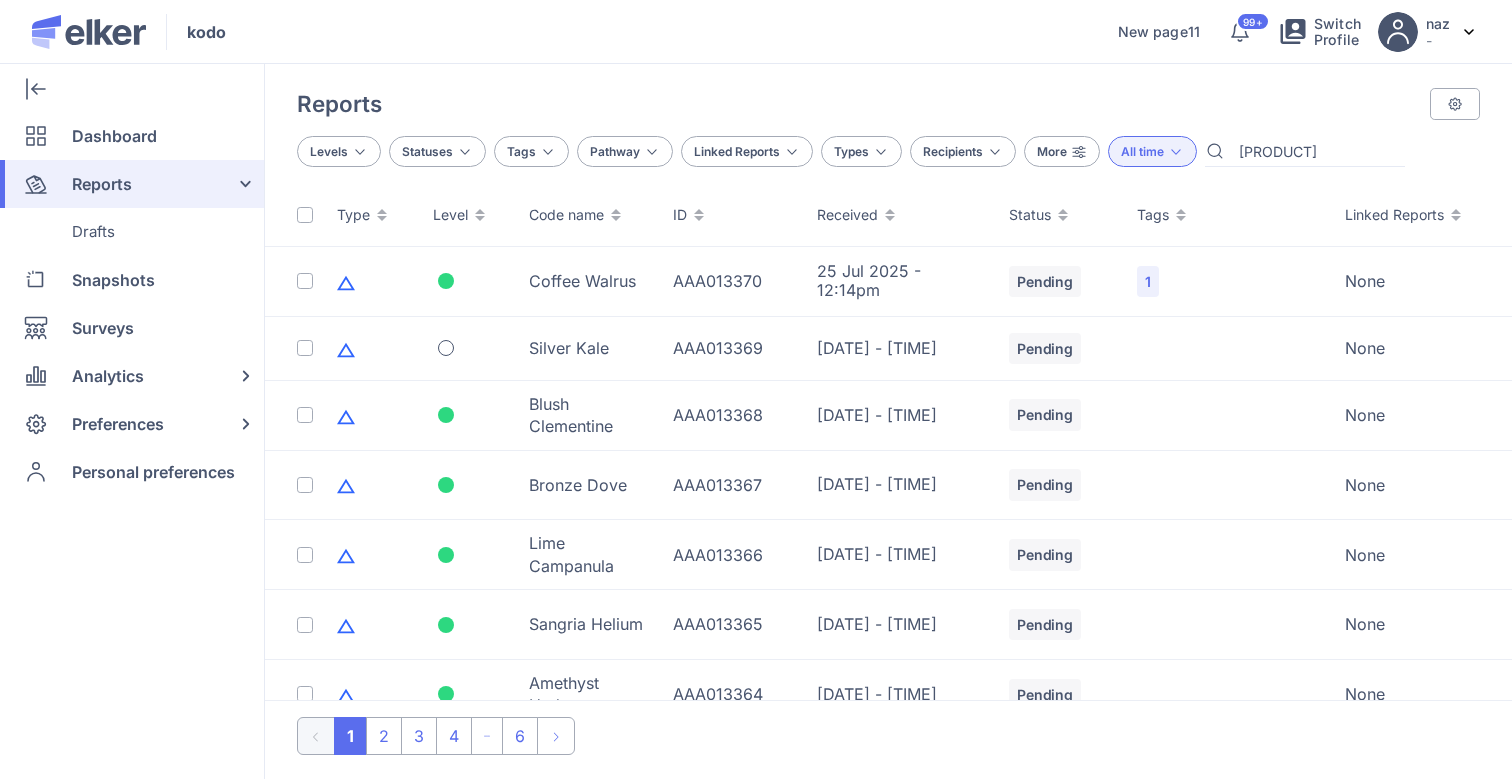 type on "[PRODUCT]" 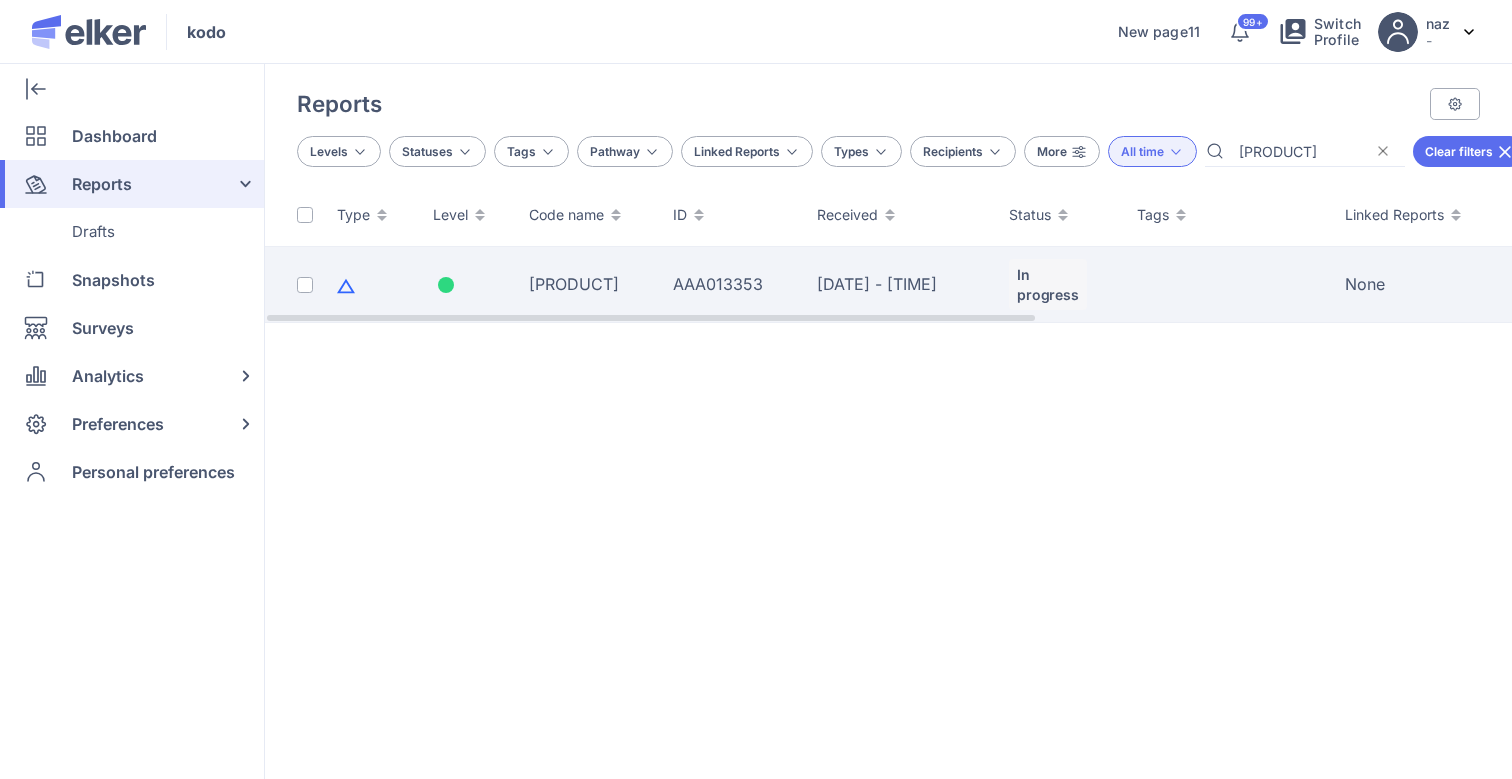 click on "Chocolate Nitrogen" at bounding box center [589, 285] 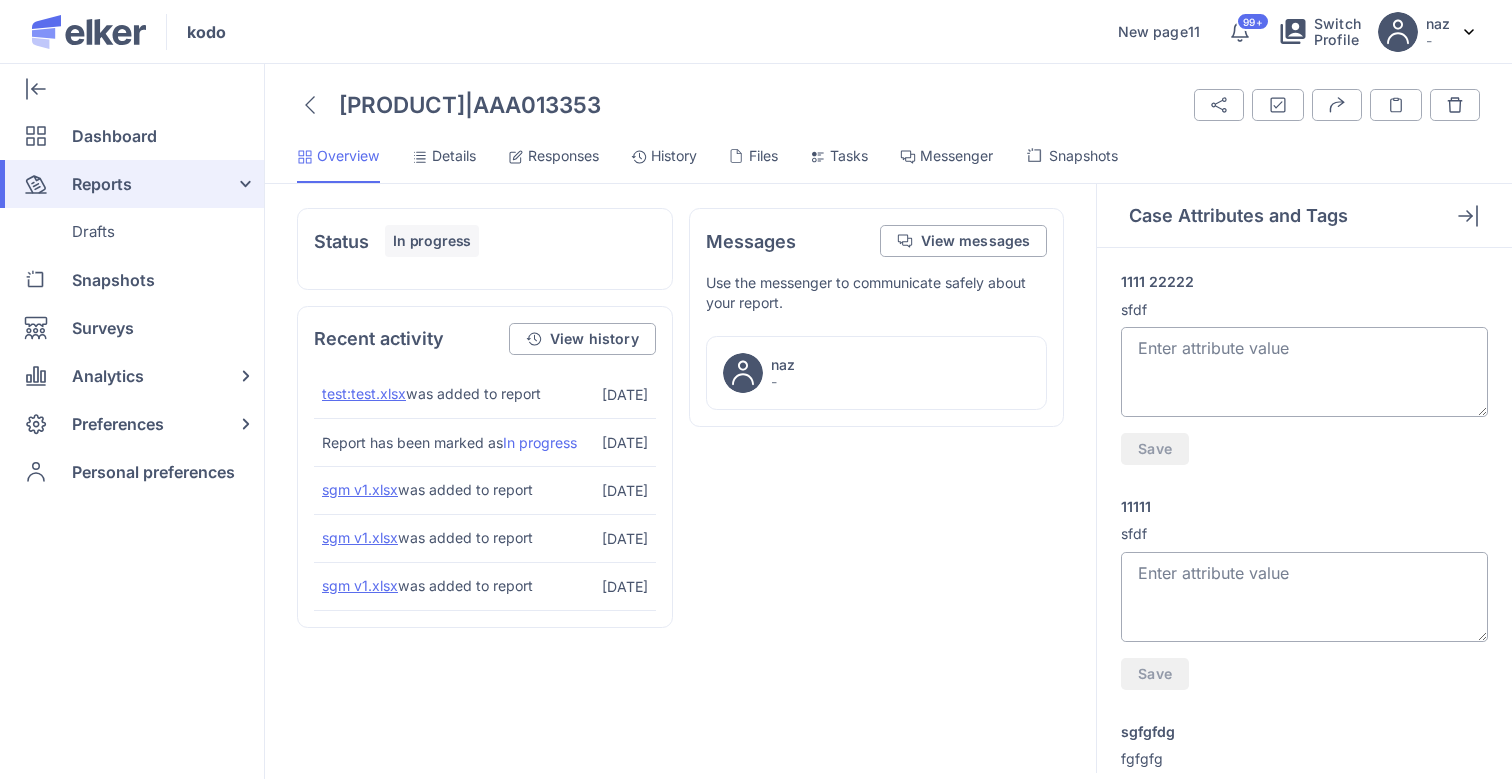 click on "Messenger" at bounding box center (956, 156) 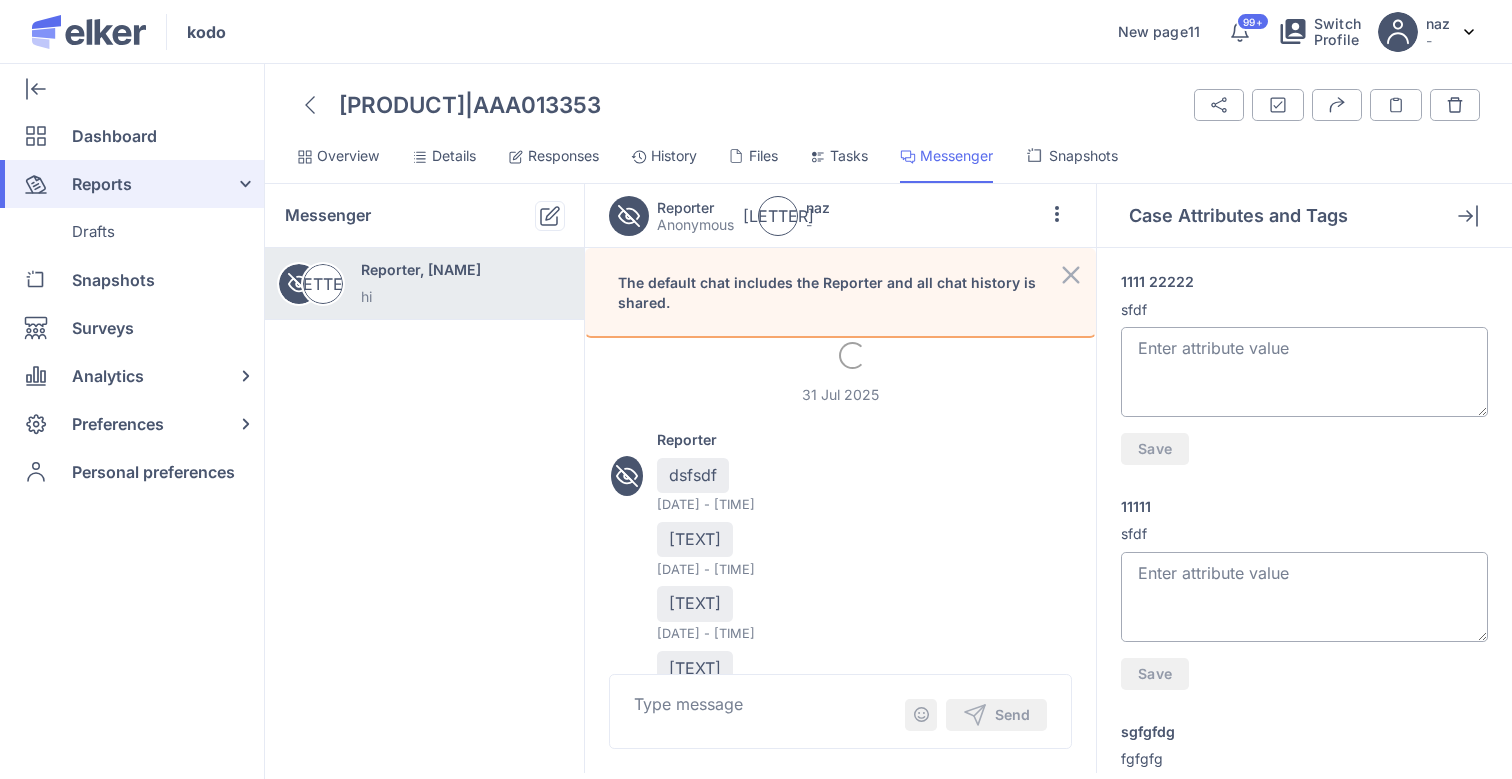 scroll, scrollTop: 2690, scrollLeft: 0, axis: vertical 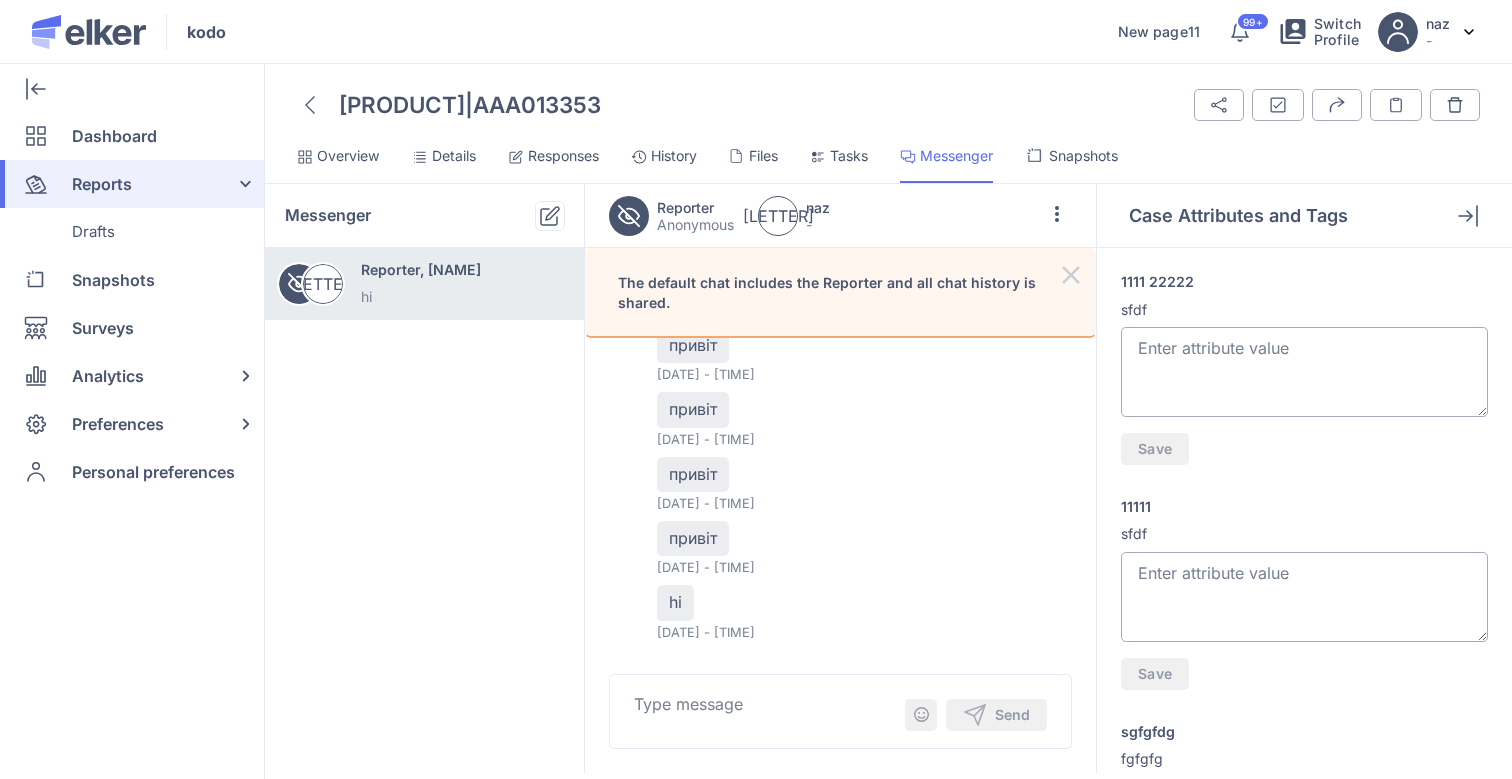 click at bounding box center (1071, 274) 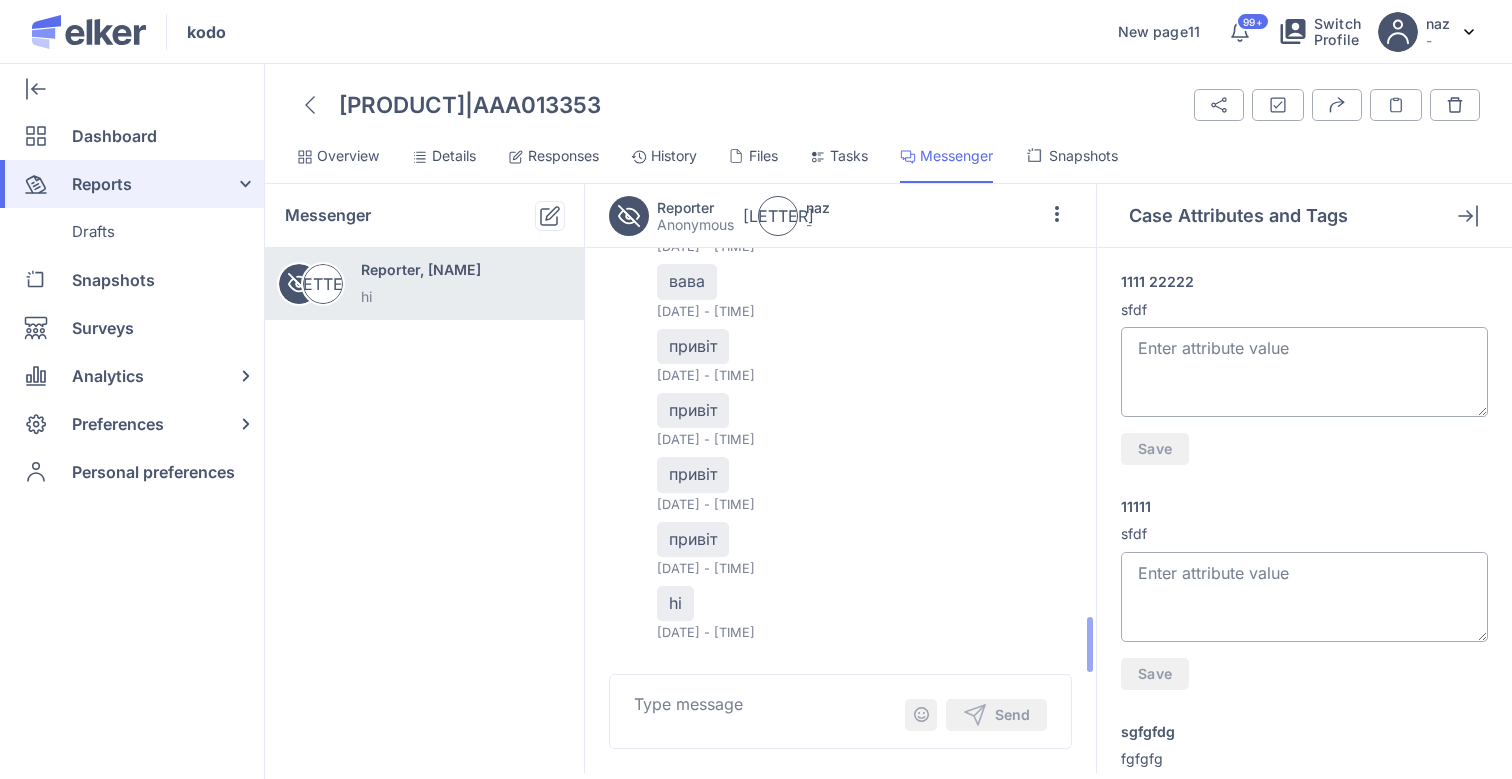 scroll, scrollTop: 2822, scrollLeft: 0, axis: vertical 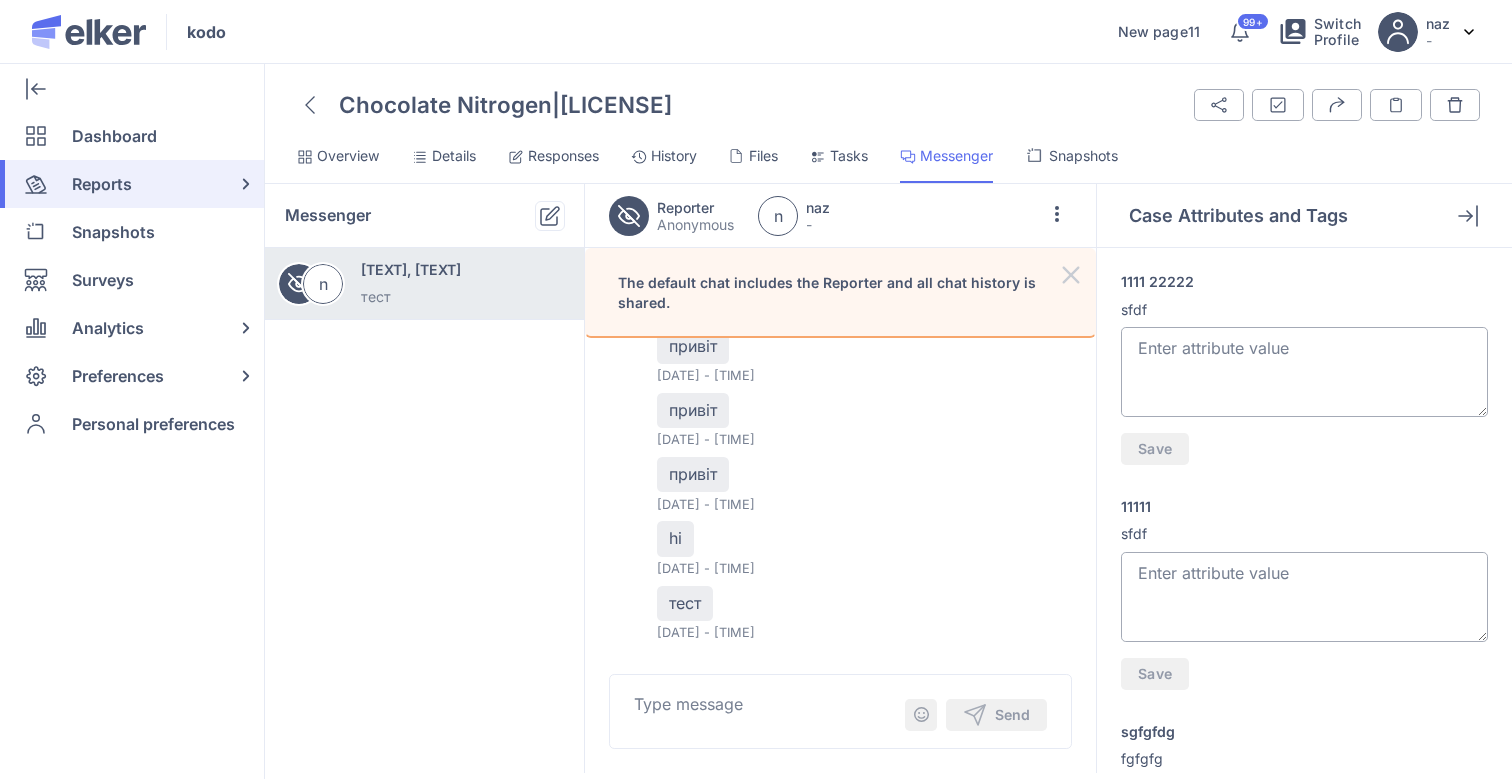 click 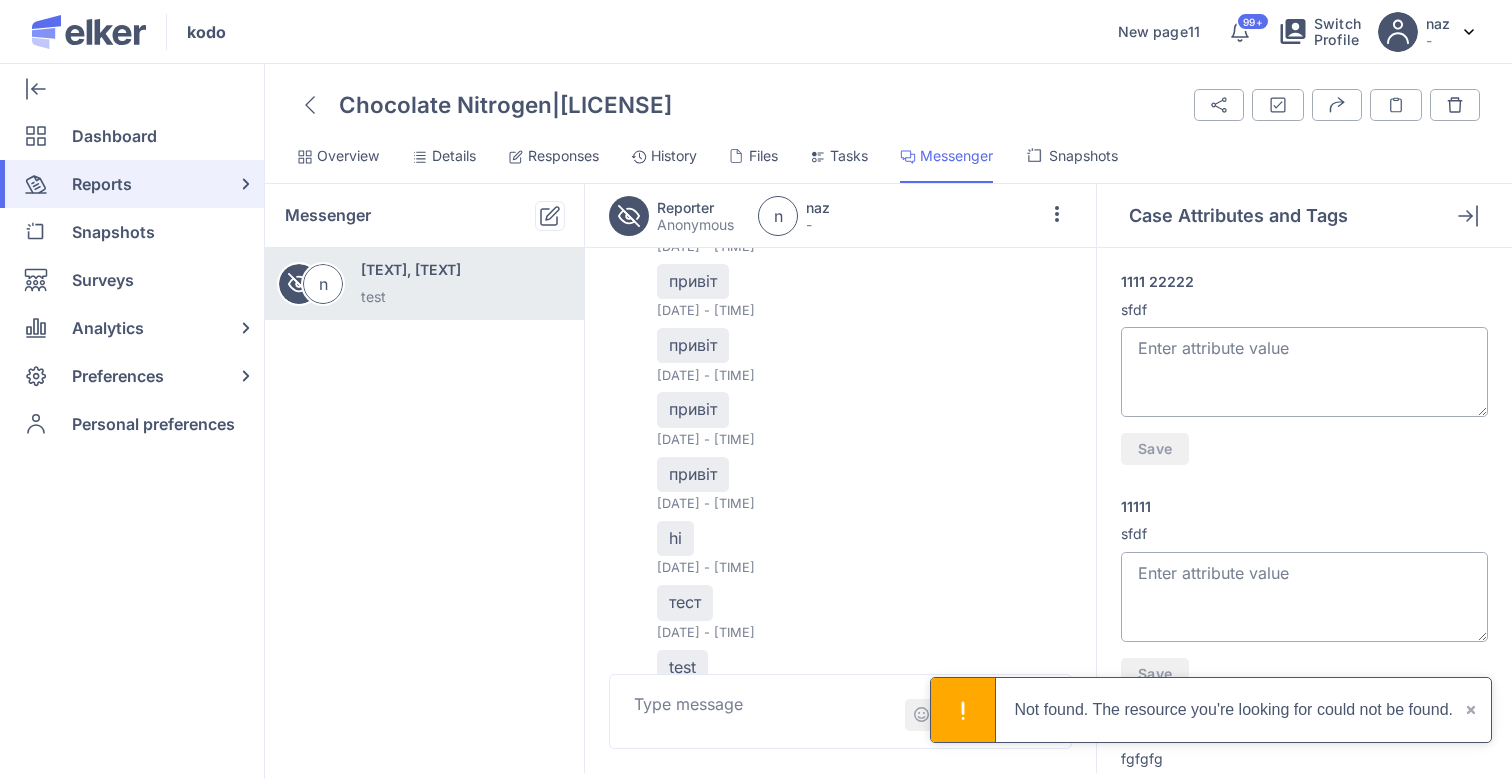 scroll, scrollTop: 3517, scrollLeft: 0, axis: vertical 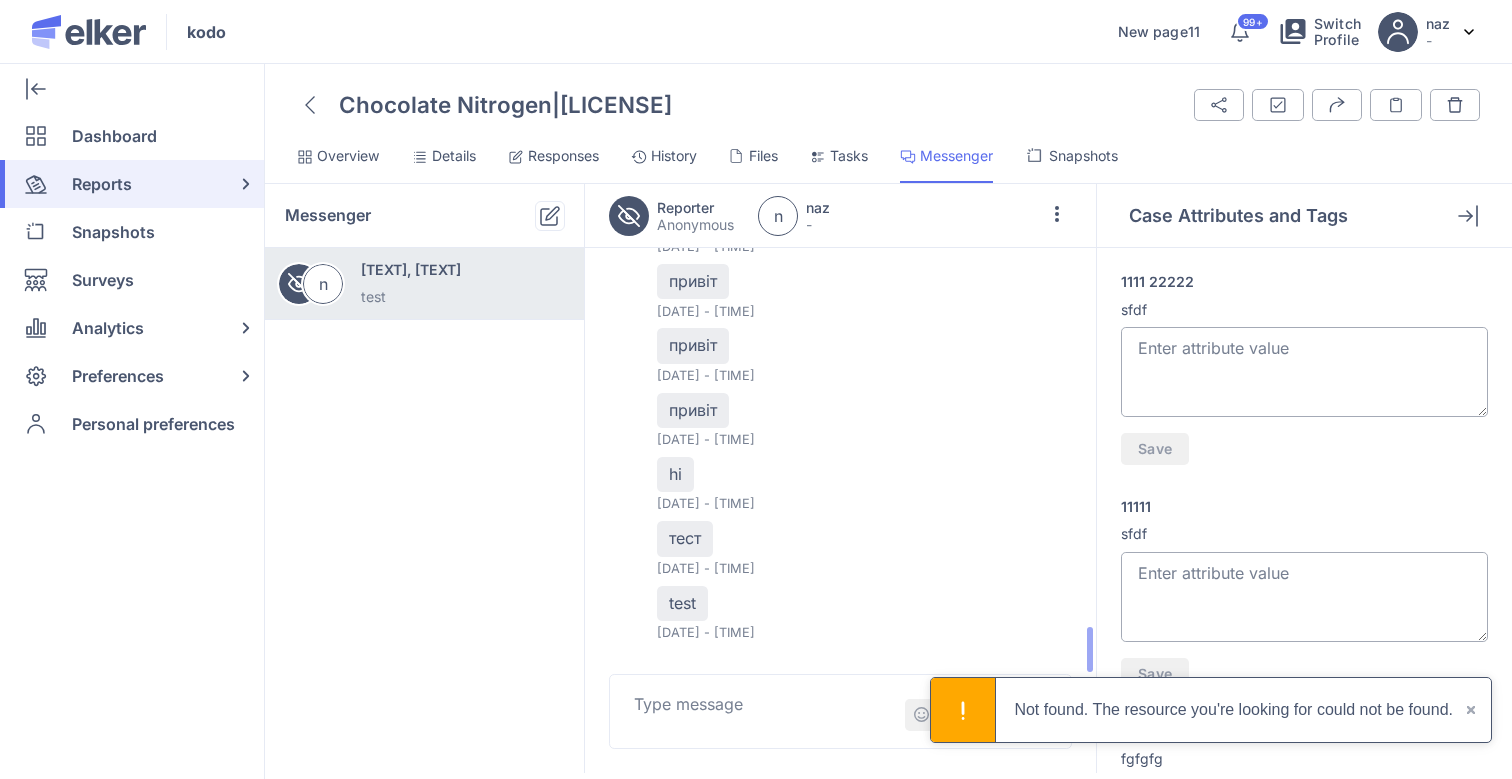 click on "Reporter привіт 04 Aug 2025 - 8:29am привіт 04 Aug 2025 - 8:33am привіт 04 Aug 2025 - 8:34am привіт 04 Aug 2025 - 8:37am привіт 04 Aug 2025 - 8:38am вава 04 Aug 2025 - 8:44am привіт 04 Aug 2025 - 8:45am привіт 04 Aug 2025 - 8:46am привіт 04 Aug 2025 - 8:48am привіт 04 Aug 2025 - 8:50am hi 04 Aug 2025 - 8:50am тест 04 Aug 2025 - 9:37pm test 04 Aug 2025 - 9:41pm" at bounding box center [840, 217] 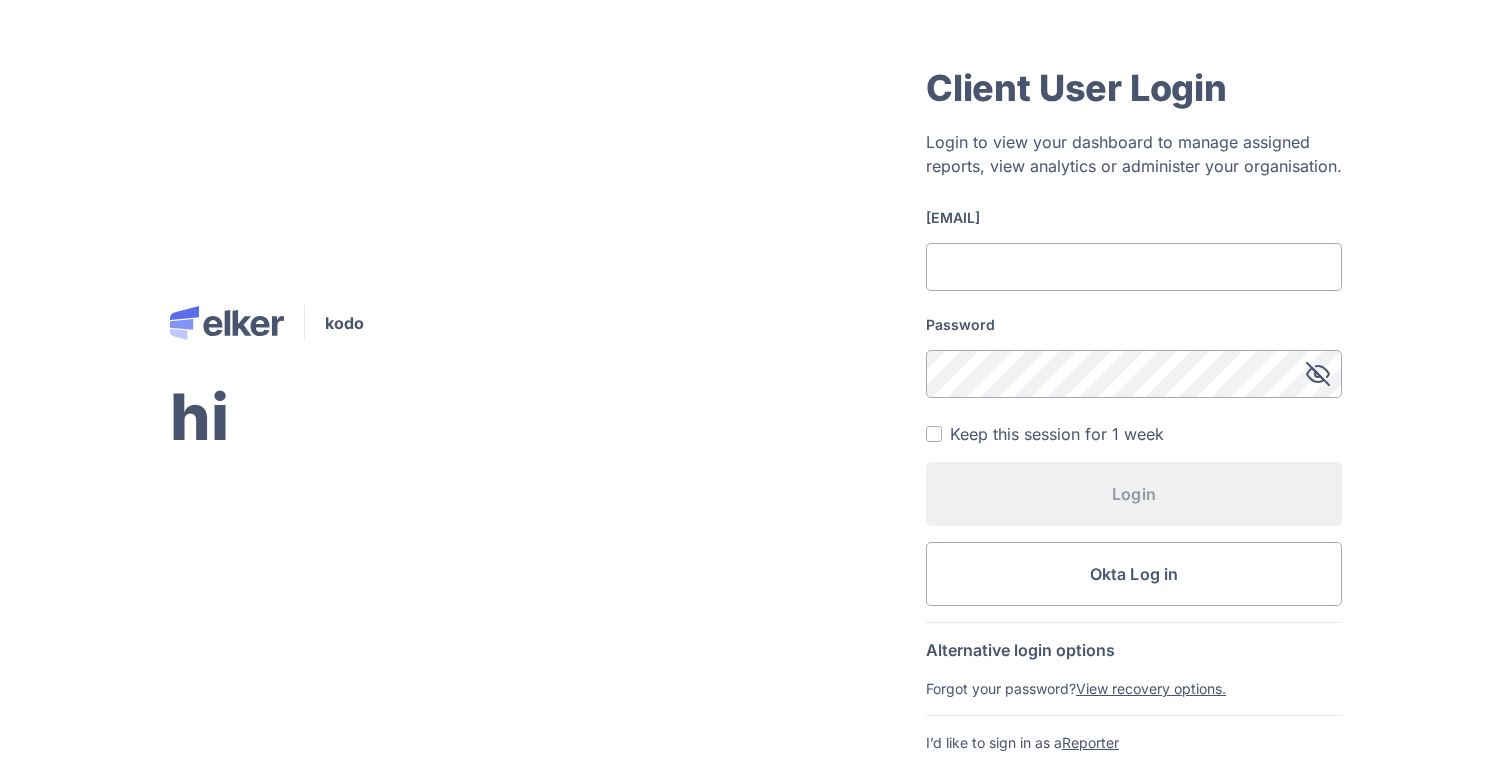 click on "Email address" 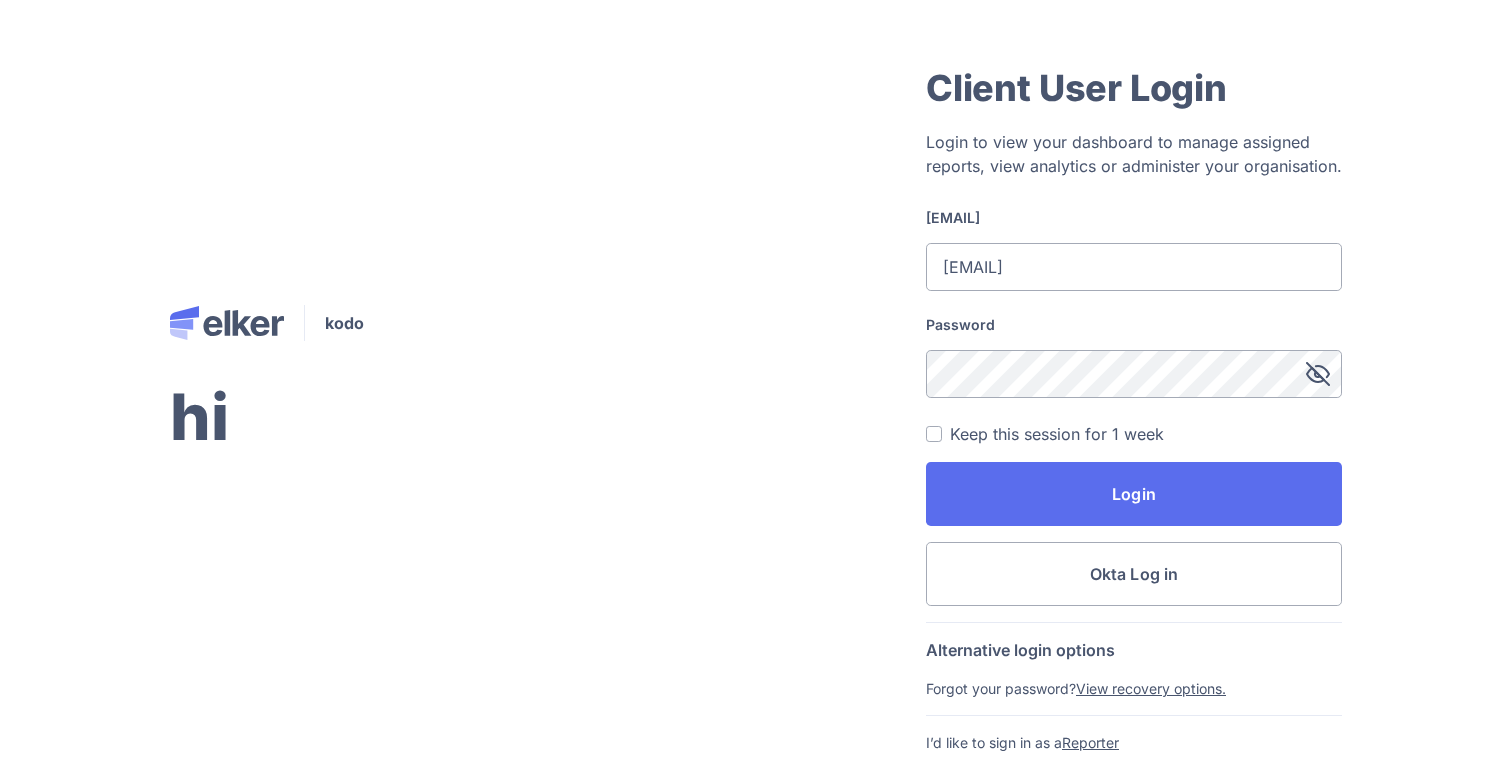 click on "Login" at bounding box center (1134, 494) 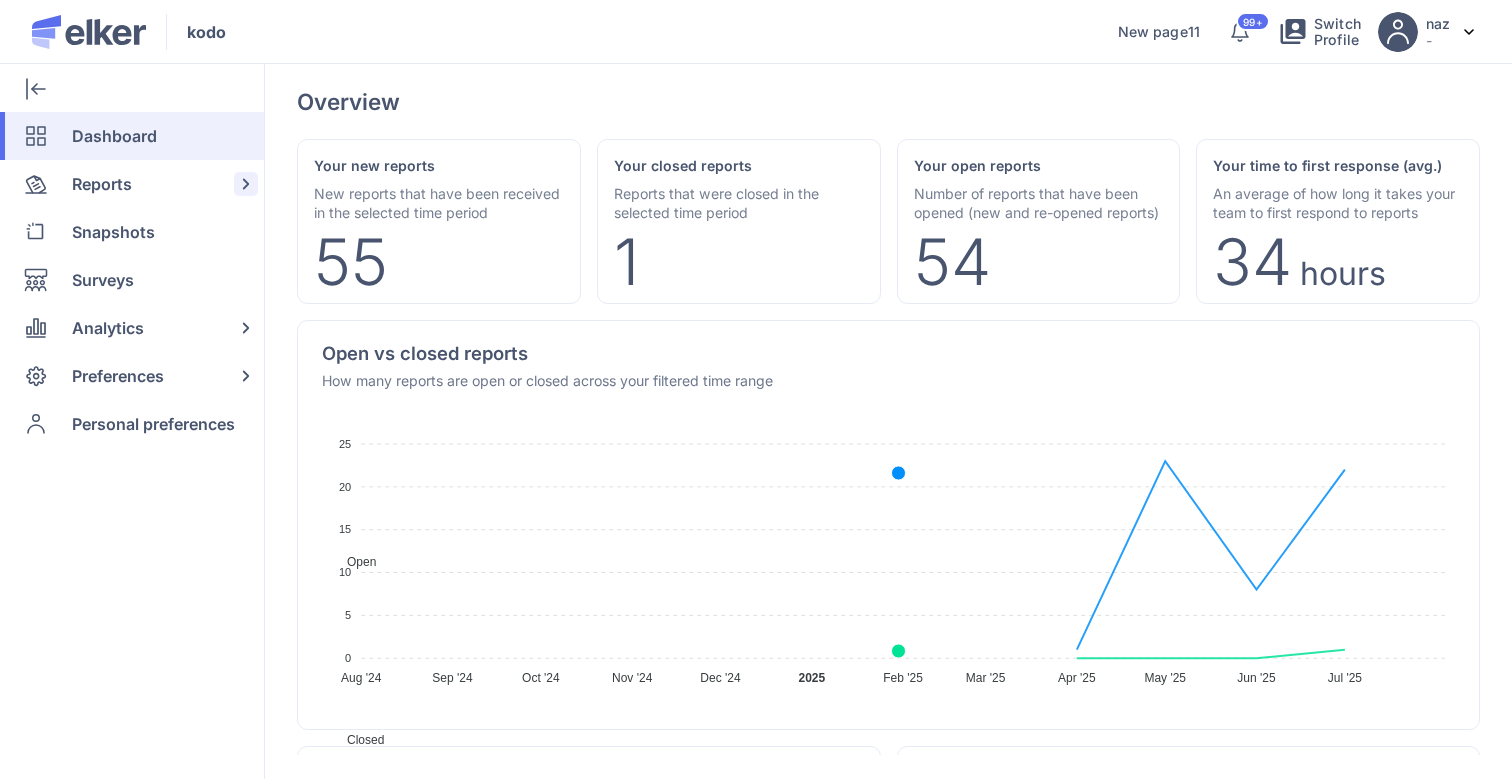 click on "Reports" at bounding box center [102, 184] 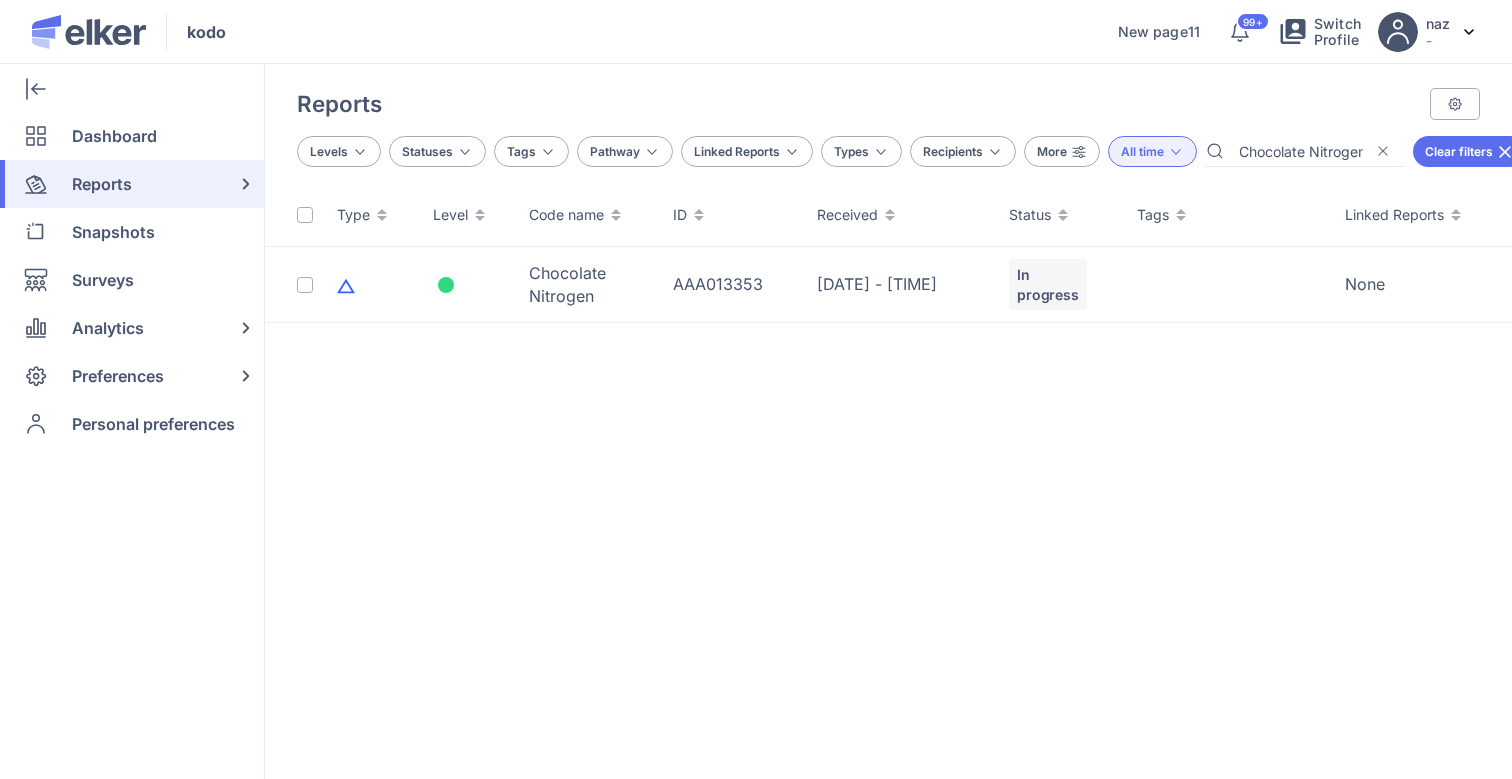 scroll, scrollTop: 0, scrollLeft: 0, axis: both 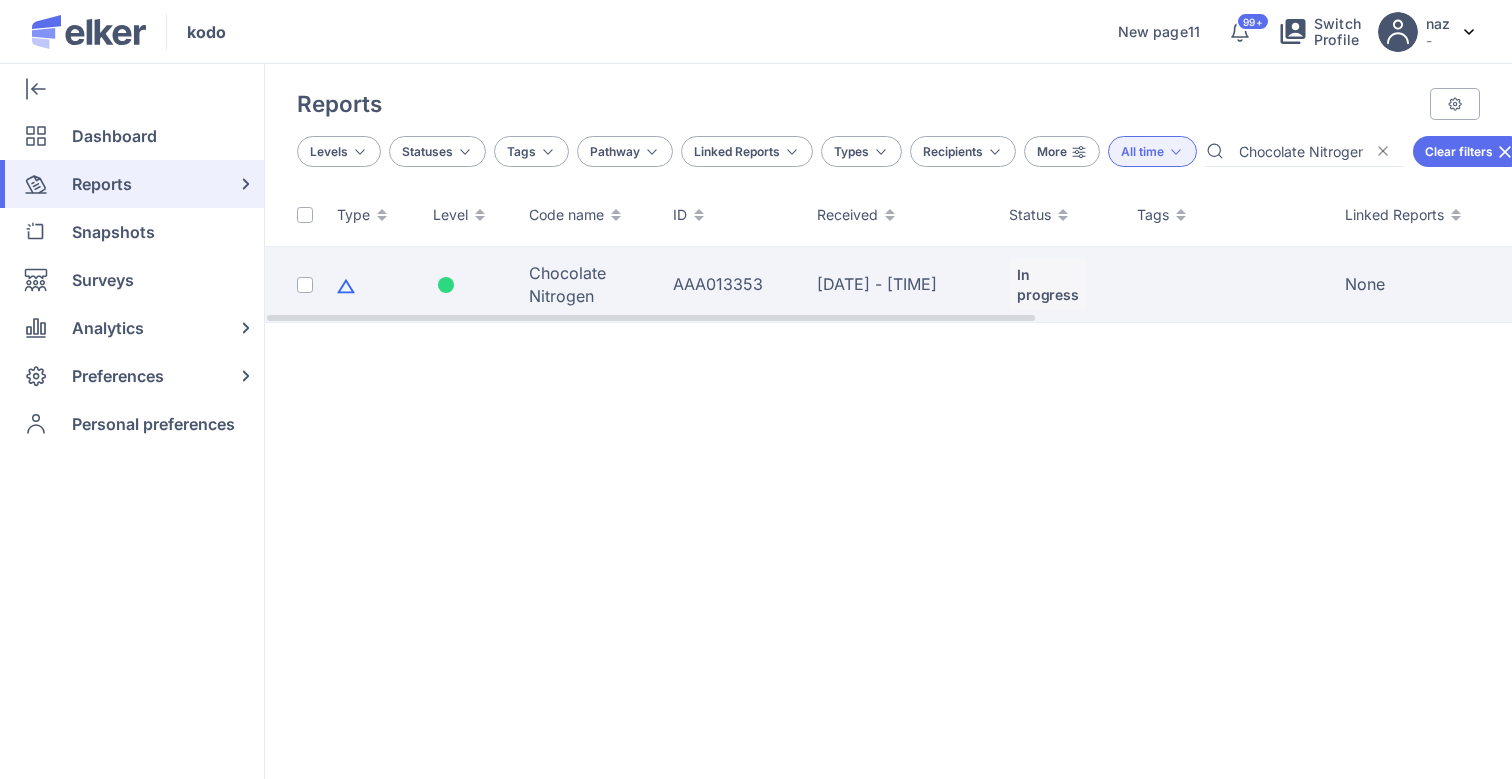 click at bounding box center (469, 285) 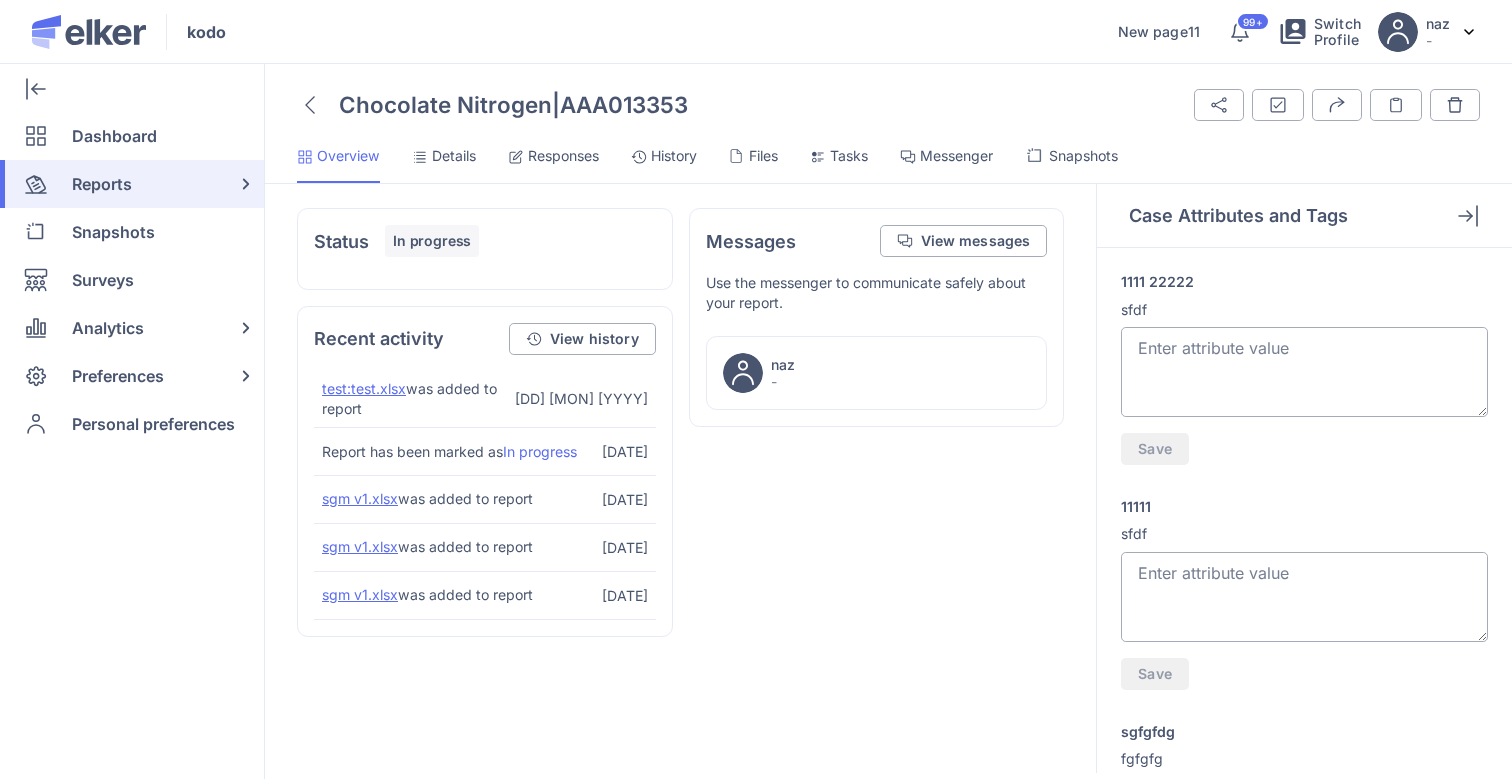 click on "Messenger" at bounding box center [956, 156] 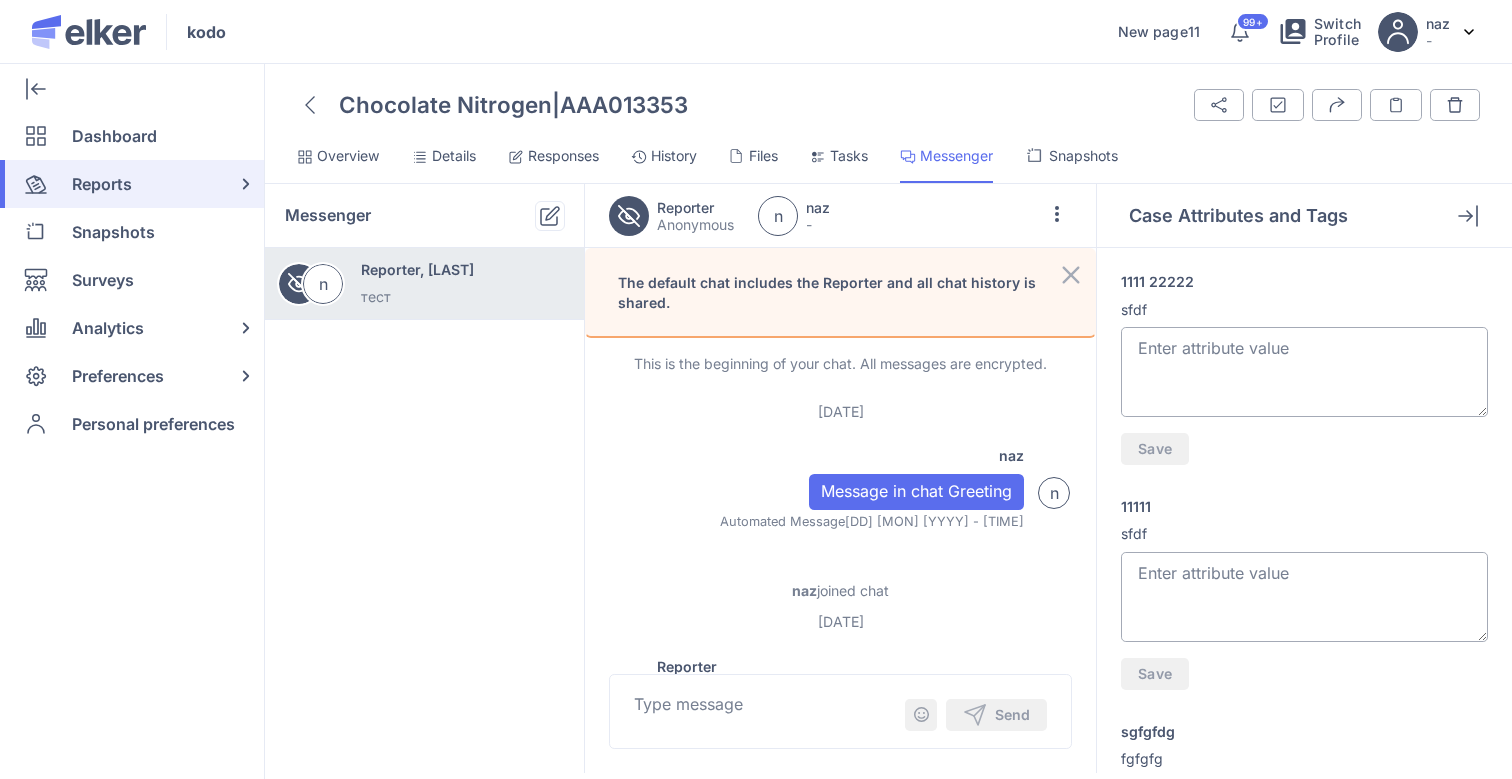 scroll, scrollTop: 3735, scrollLeft: 0, axis: vertical 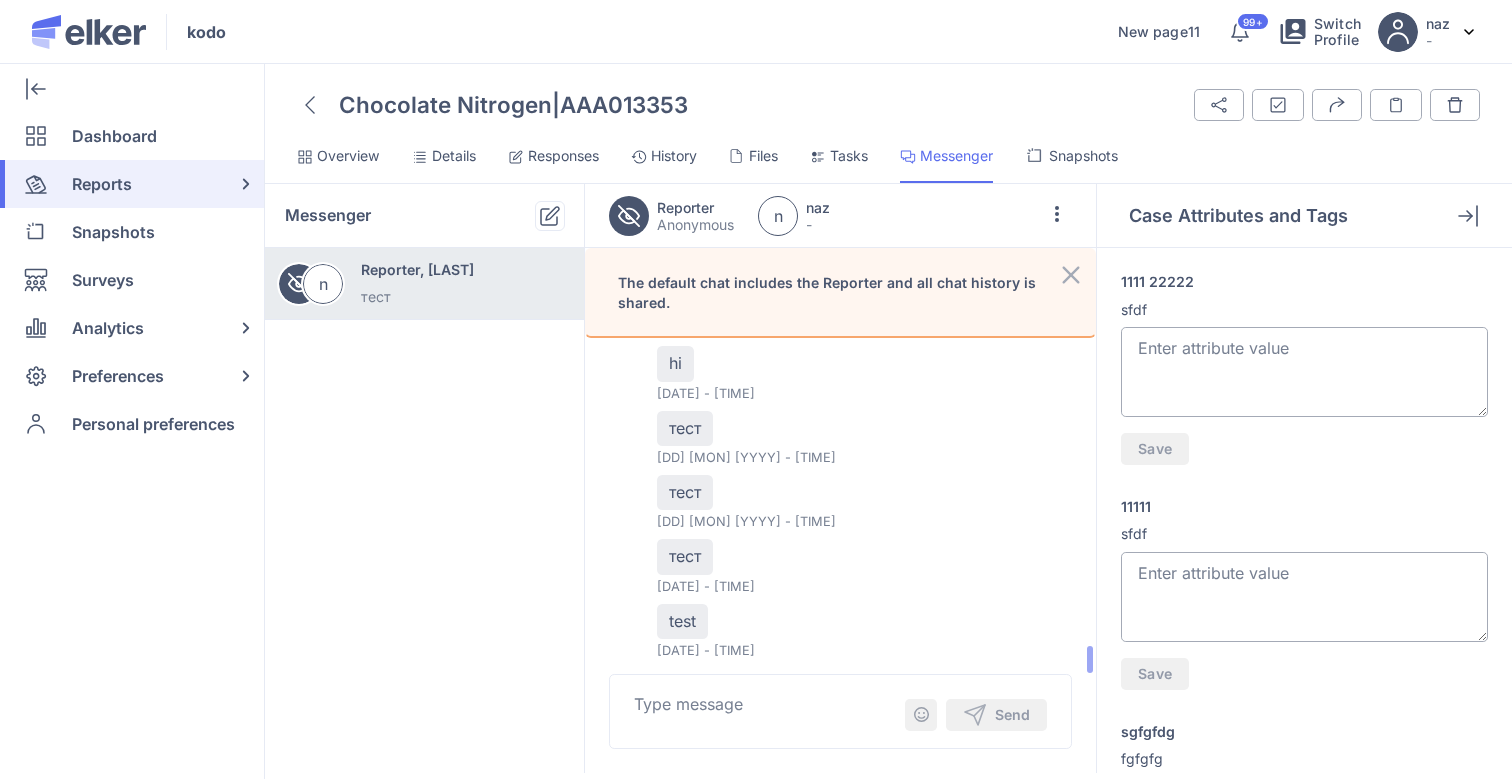 click on "тест 04 Aug 2025 - 9:40pm" 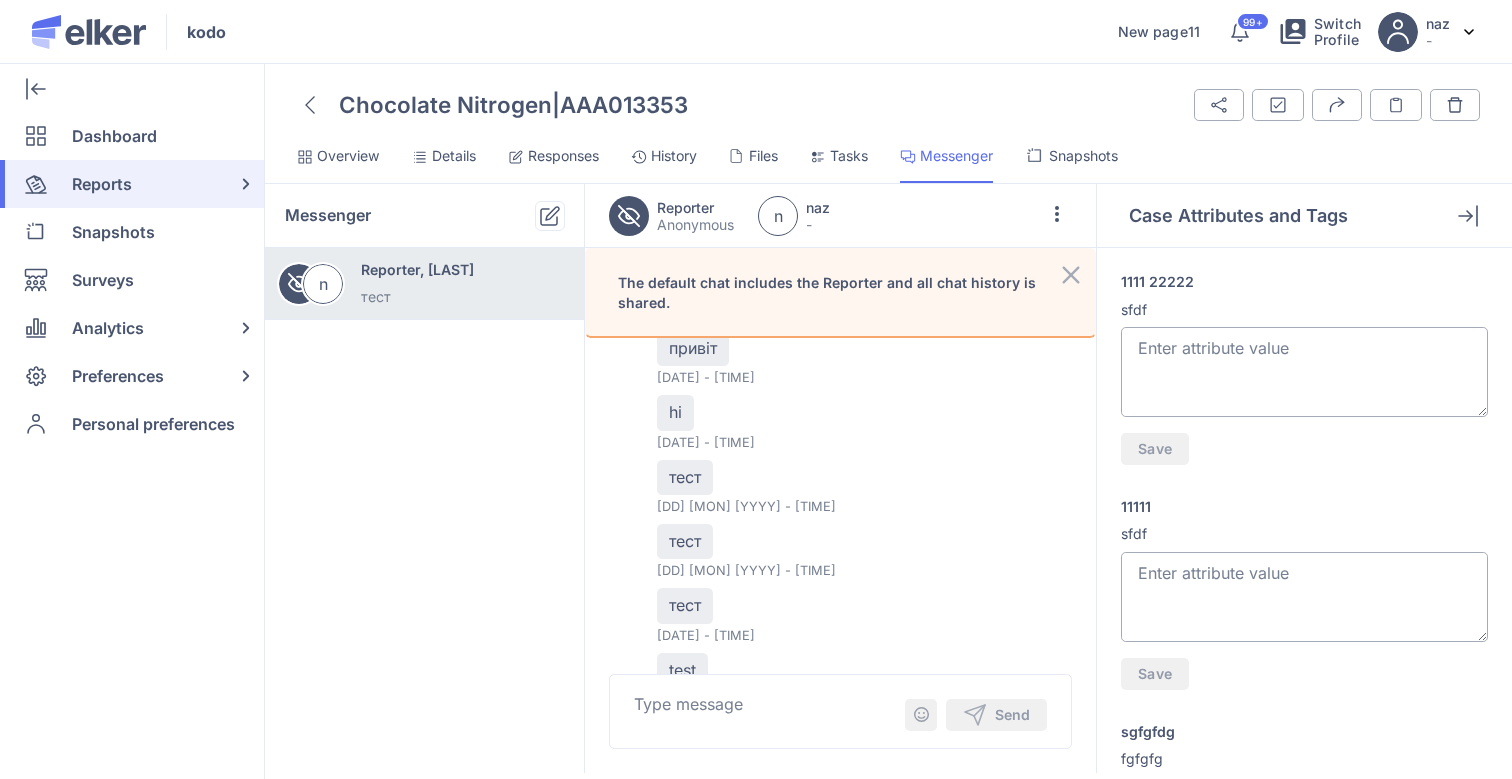 scroll, scrollTop: 3735, scrollLeft: 0, axis: vertical 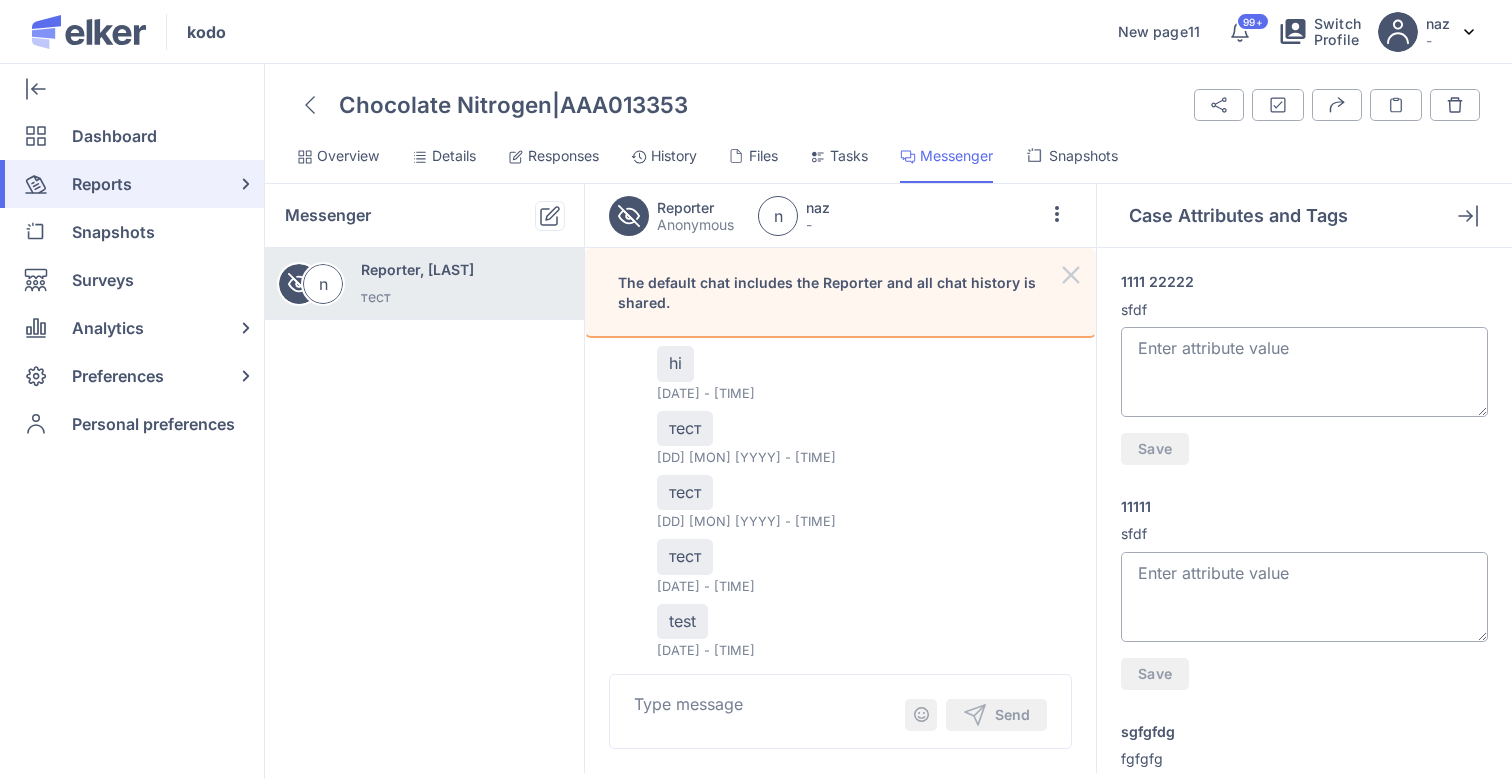 click 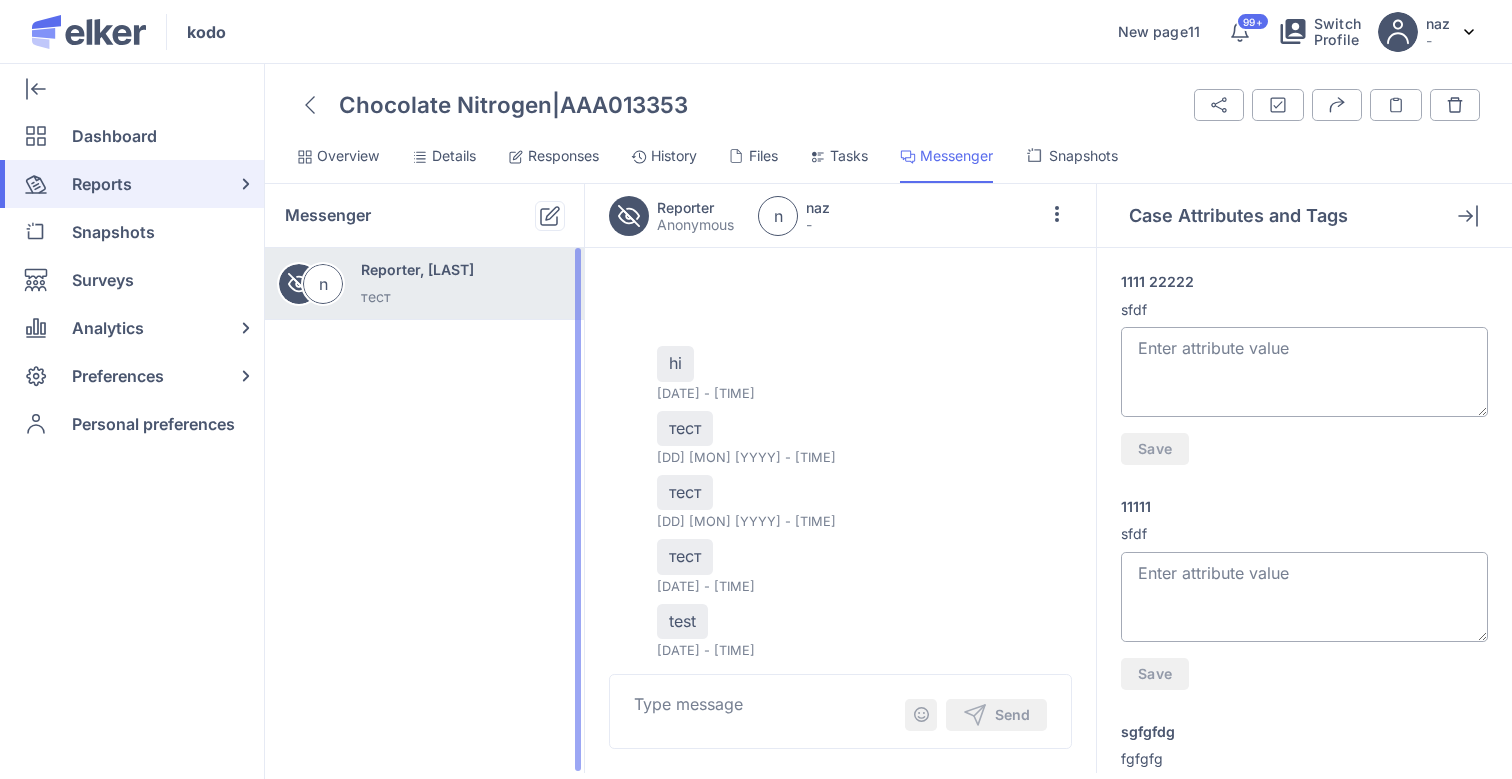 scroll, scrollTop: 3646, scrollLeft: 0, axis: vertical 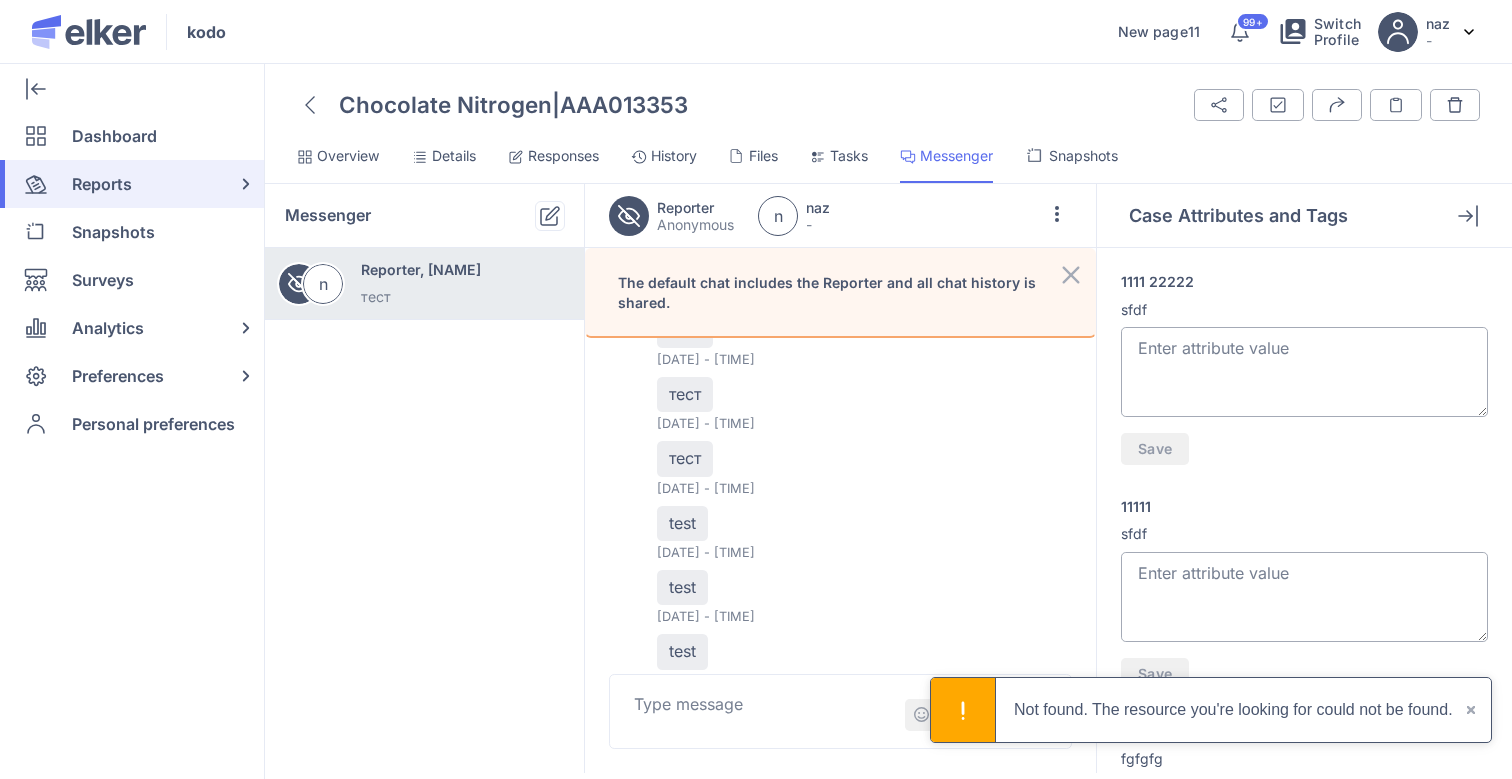 click on "Reporter привіт [DATE] - [TIME] привіт [DATE] - [TIME] привіт [DATE] - [TIME] привіт [DATE] - [TIME] привіт [DATE] - [TIME] вава [DATE] - [TIME] привіт [DATE] - [TIME] привіт [DATE] - [TIME] привіт [DATE] - [TIME] привіт [DATE] - [TIME] hi [DATE] - [TIME] тест [DATE] - [TIME] тест [DATE] - [TIME] тест [DATE] - [TIME] test [DATE] - [TIME] test [DATE] - [TIME] test [DATE] - [TIME] test [DATE] - [TIME]" at bounding box center [840, 137] 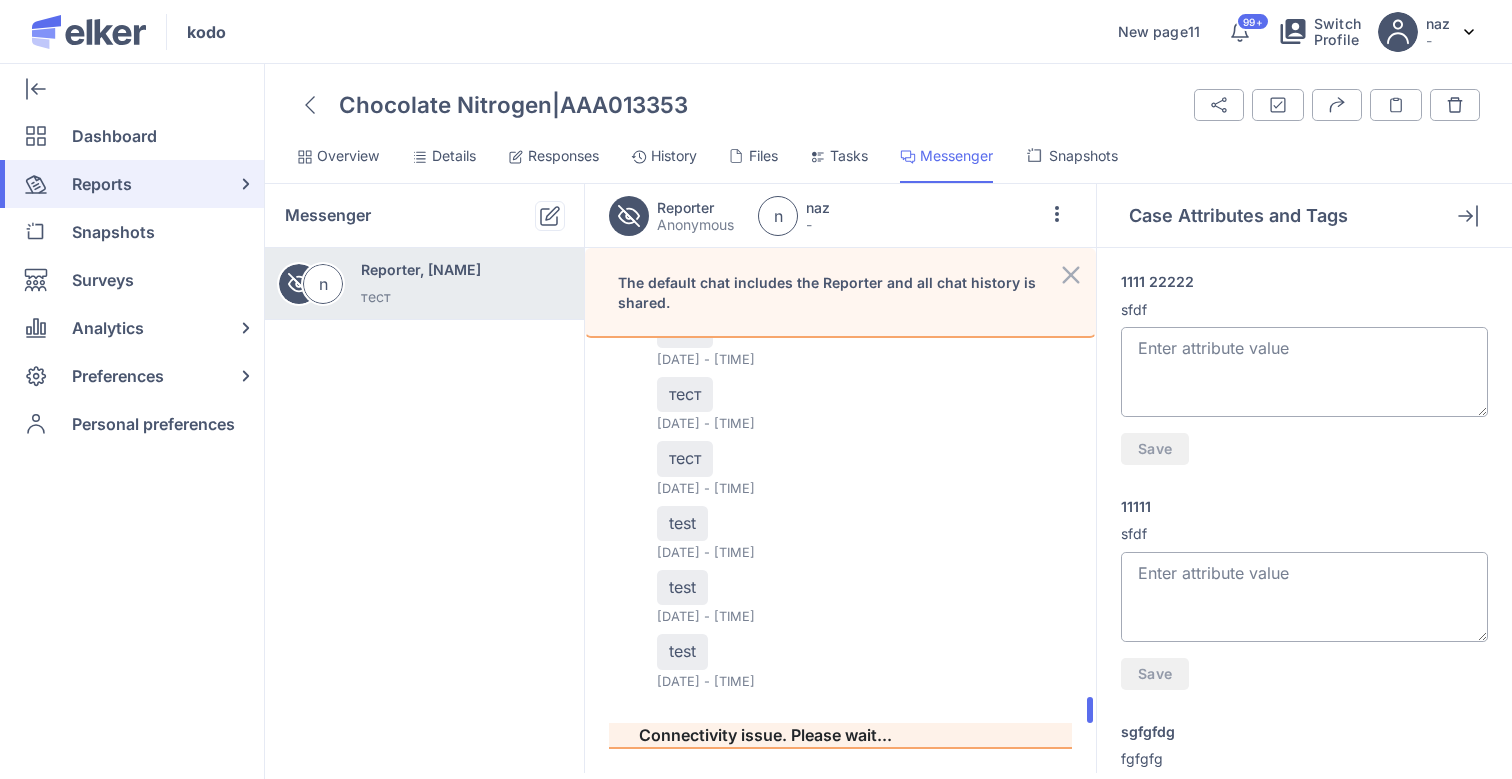 scroll, scrollTop: 3815, scrollLeft: 0, axis: vertical 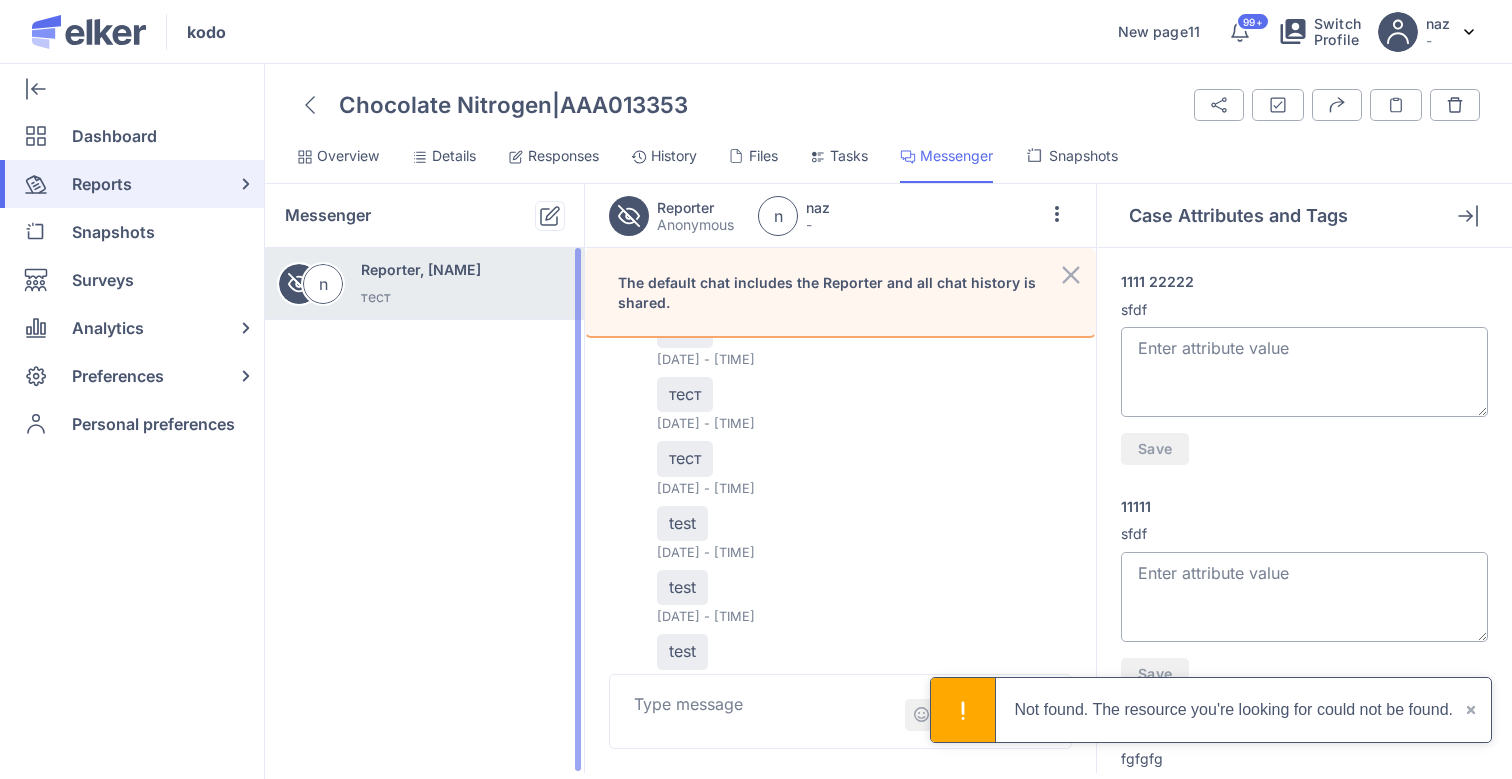 click on "n Reporter, naz тест" at bounding box center (424, 510) 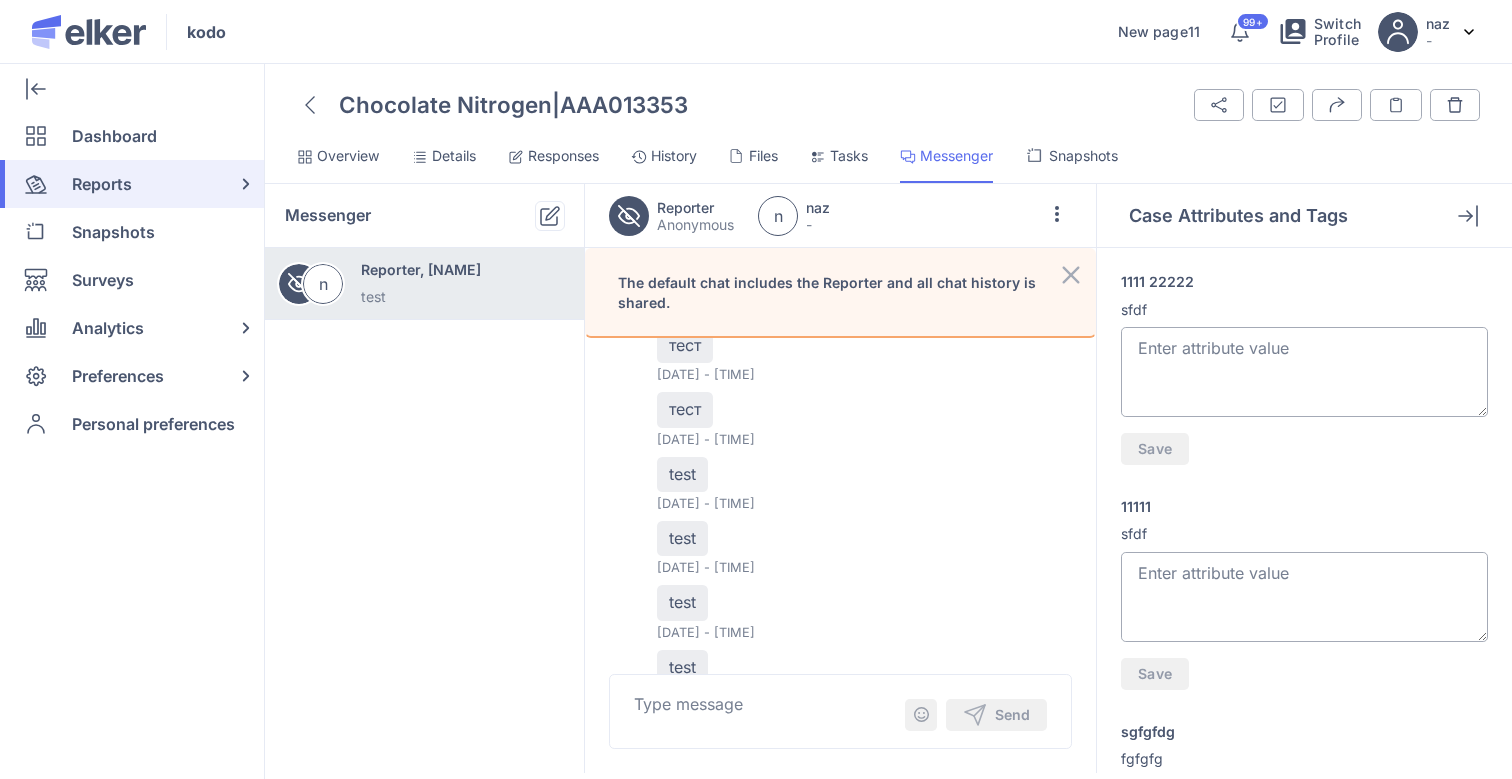 scroll, scrollTop: 3928, scrollLeft: 0, axis: vertical 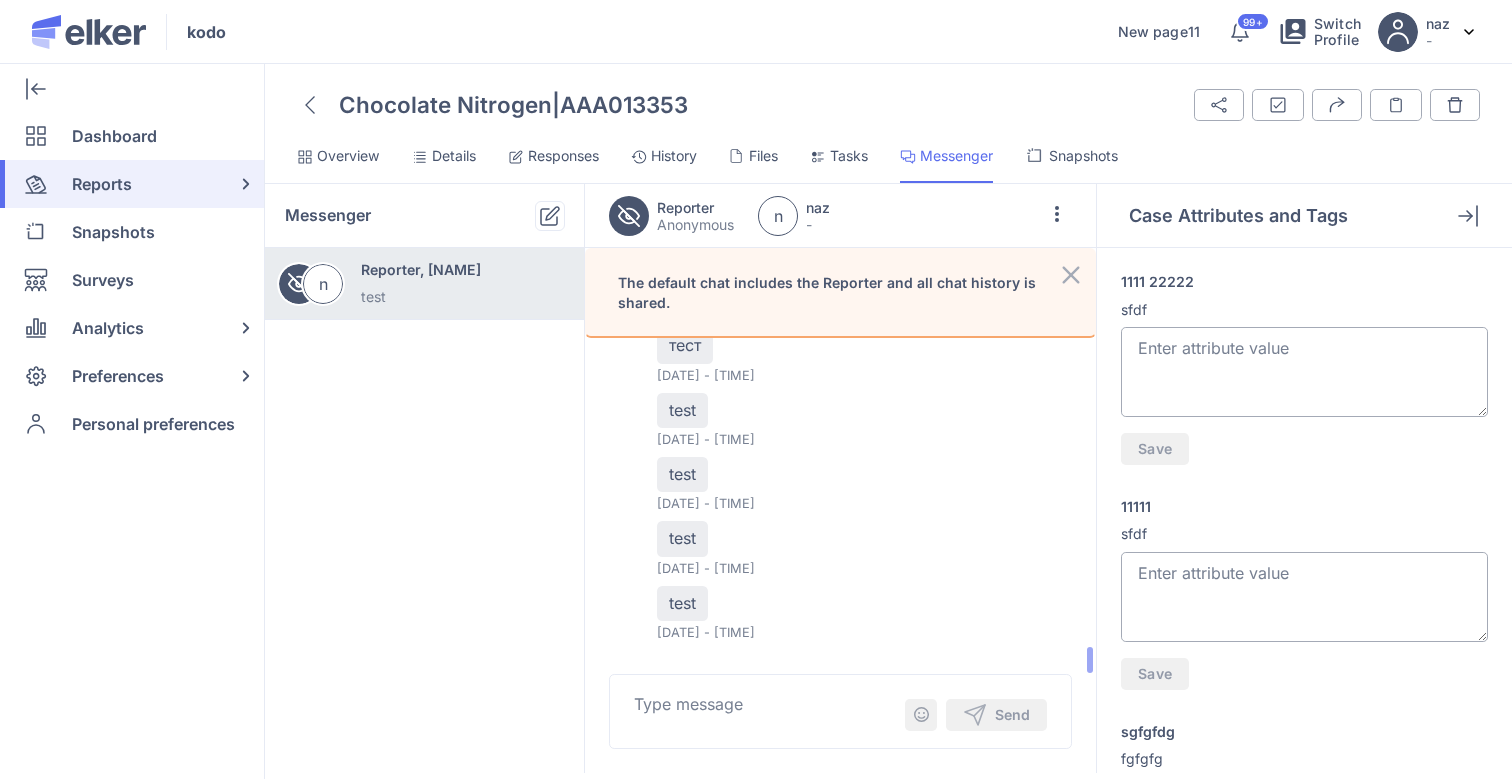click on "Reporter привіт 04 Aug 2025 - 8:29am привіт 04 Aug 2025 - 8:33am привіт 04 Aug 2025 - 8:34am привіт 04 Aug 2025 - 8:37am привіт 04 Aug 2025 - 8:38am вава 04 Aug 2025 - 8:44am привіт 04 Aug 2025 - 8:45am привіт 04 Aug 2025 - 8:46am привіт 04 Aug 2025 - 8:48am привіт 04 Aug 2025 - 8:50am hi 04 Aug 2025 - 8:50am тест 04 Aug 2025 - 9:37pm тест 04 Aug 2025 - 9:39pm тест 04 Aug 2025 - 9:40pm test 04 Aug 2025 - 9:41pm test 04 Aug 2025 - 10:18pm test 04 Aug 2025 - 10:20pm test 04 Aug 2025 - 10:26pm" at bounding box center [840, 56] 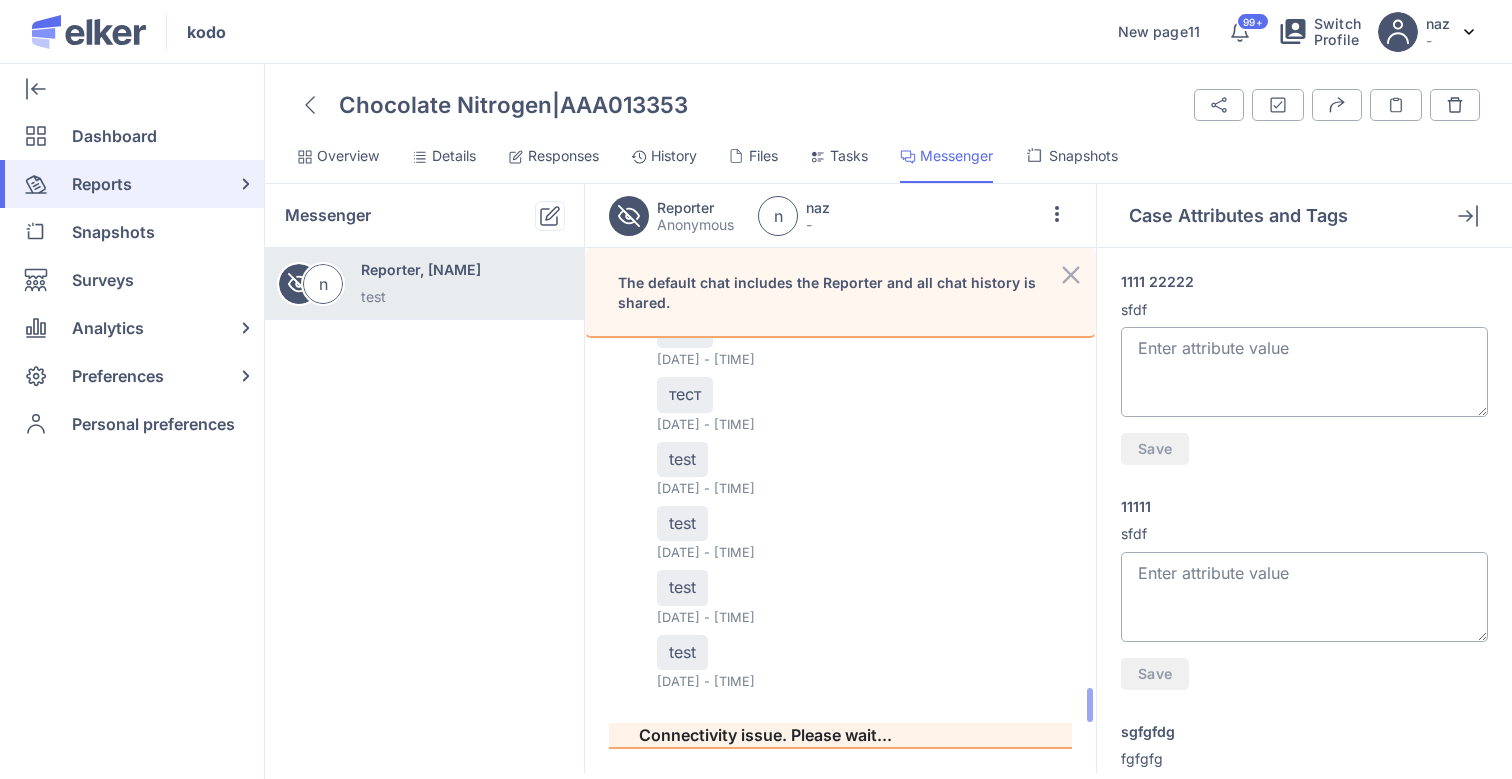 scroll, scrollTop: 3879, scrollLeft: 0, axis: vertical 